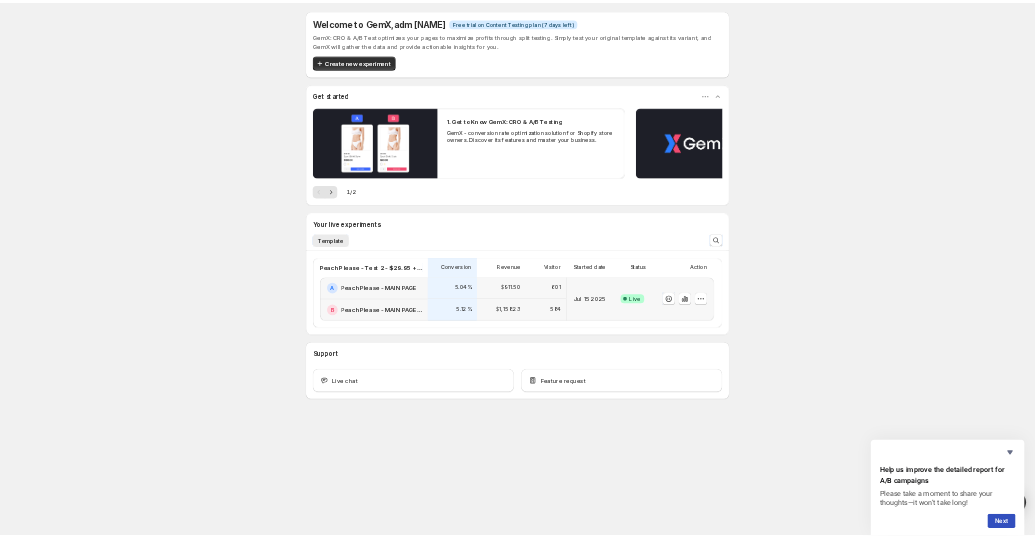 scroll, scrollTop: 0, scrollLeft: 0, axis: both 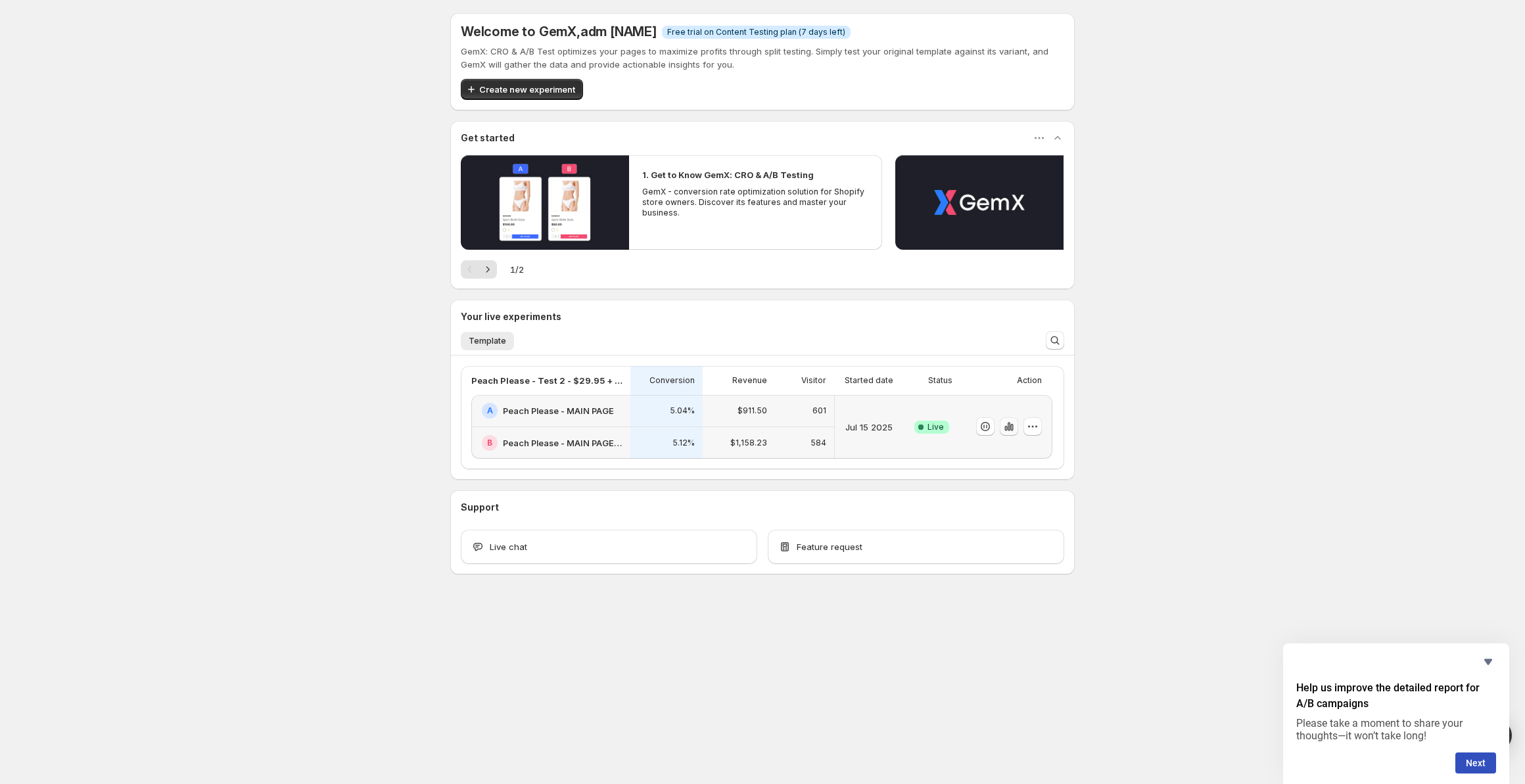 click 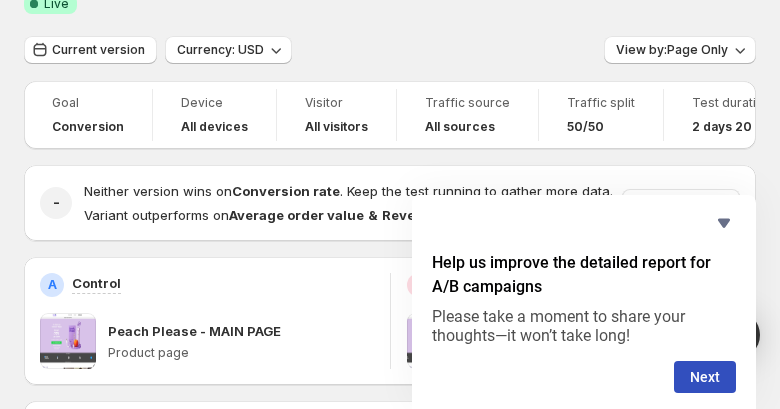 scroll, scrollTop: 160, scrollLeft: 0, axis: vertical 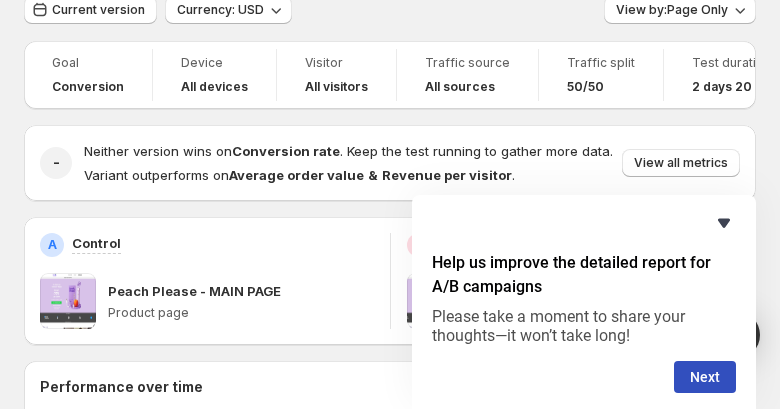 click 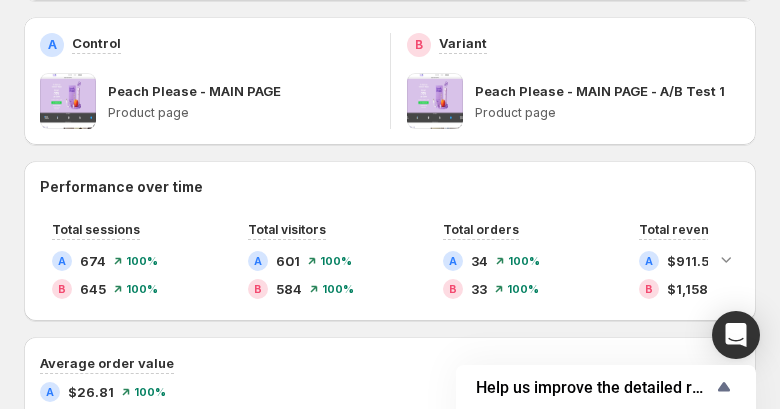 scroll, scrollTop: 400, scrollLeft: 0, axis: vertical 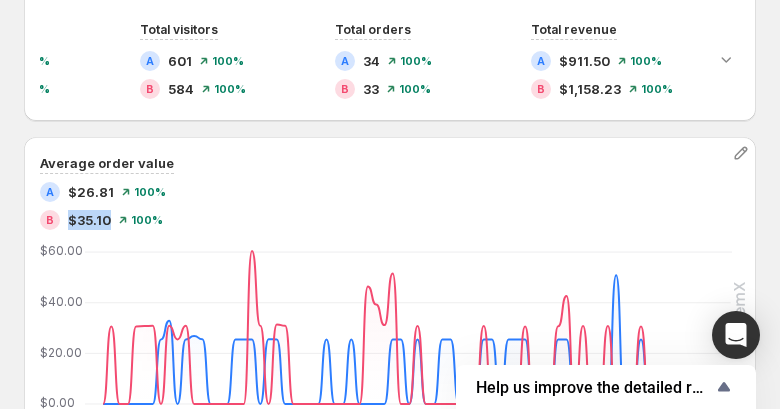 drag, startPoint x: 68, startPoint y: 223, endPoint x: 113, endPoint y: 224, distance: 45.01111 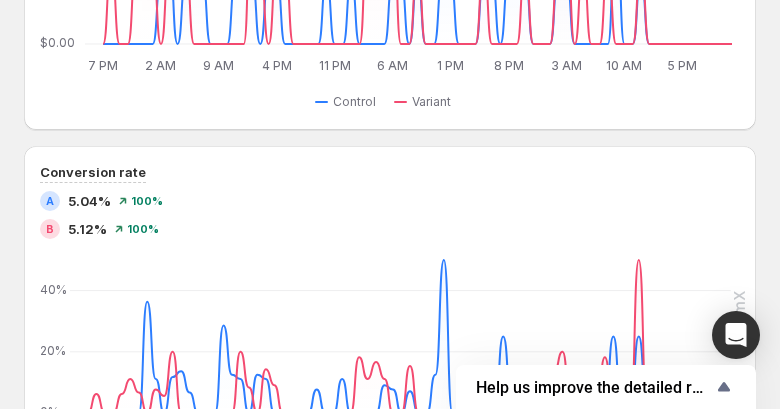 scroll, scrollTop: 1000, scrollLeft: 0, axis: vertical 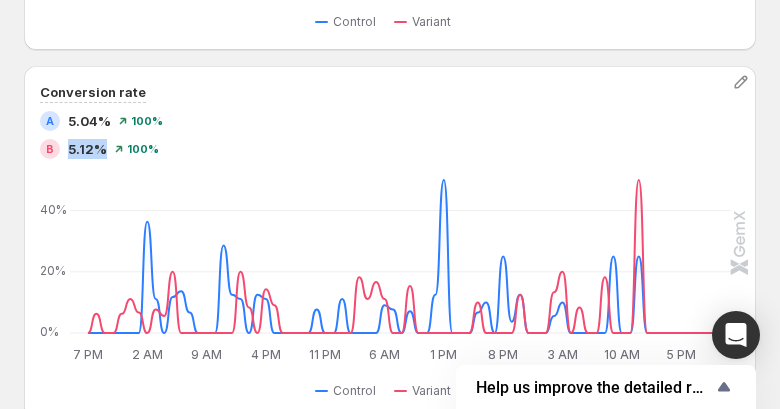 drag, startPoint x: 70, startPoint y: 153, endPoint x: 101, endPoint y: 154, distance: 31.016125 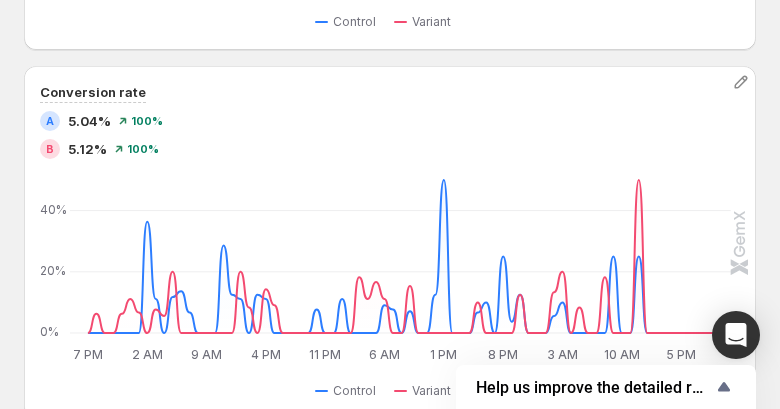 click on "B 5.12% 100 %" at bounding box center [390, 149] 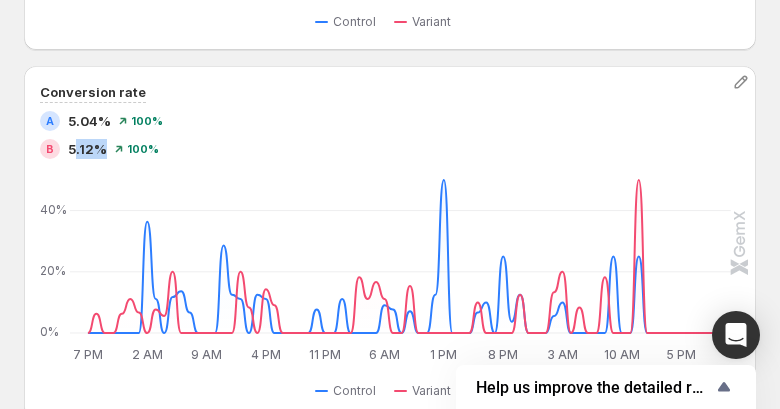 drag, startPoint x: 73, startPoint y: 154, endPoint x: 106, endPoint y: 153, distance: 33.01515 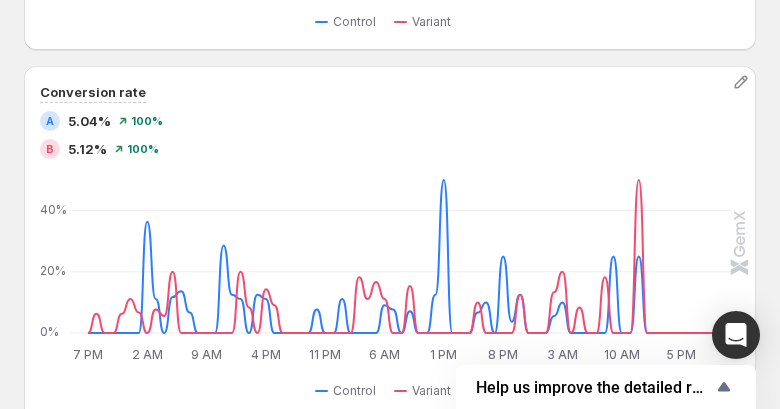 click on "A 5.04% 100 % B 5.12% 100 %" at bounding box center [390, 135] 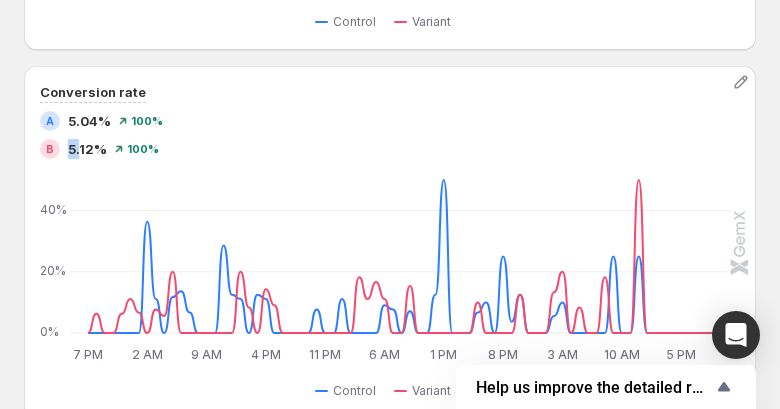 drag, startPoint x: 67, startPoint y: 152, endPoint x: 101, endPoint y: 155, distance: 34.132095 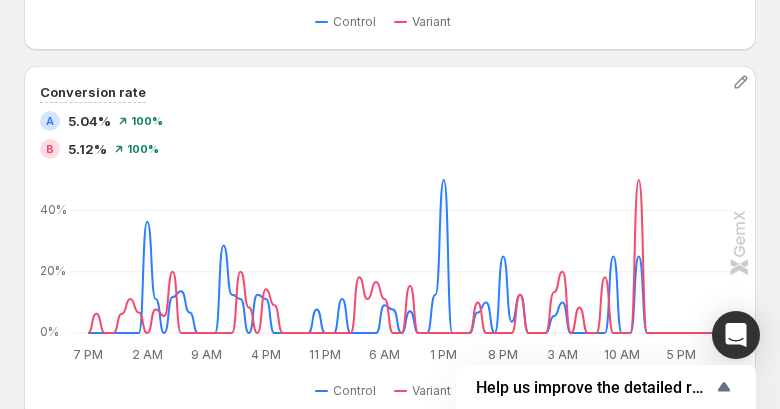 click 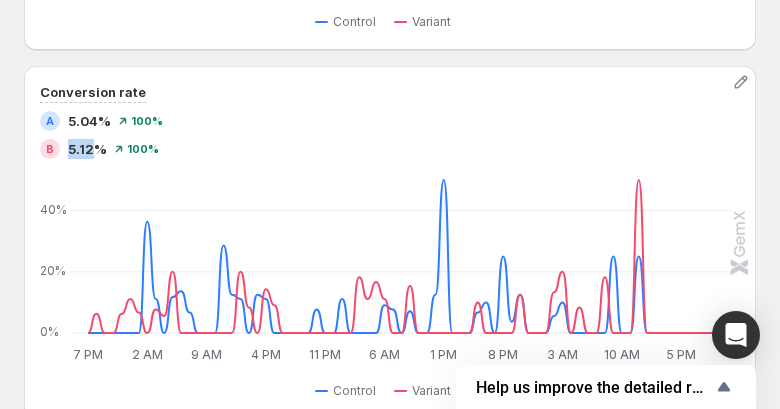 drag, startPoint x: 84, startPoint y: 152, endPoint x: 117, endPoint y: 153, distance: 33.01515 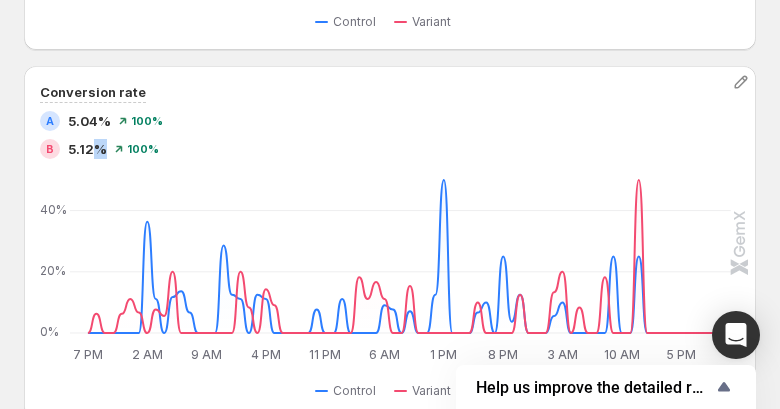 click on "5.12%" at bounding box center [87, 149] 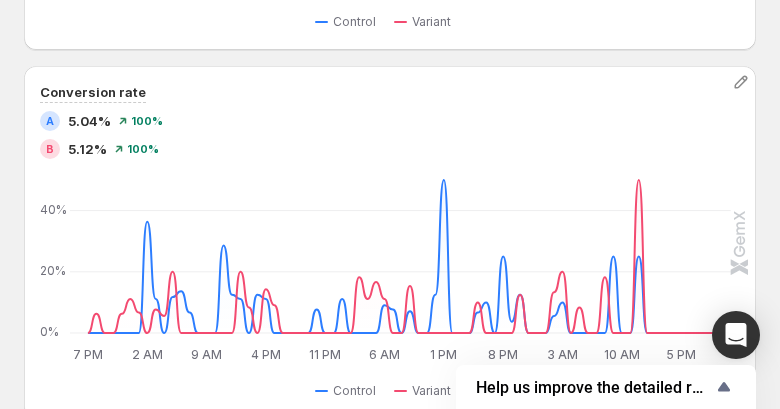 click on "B 5.12% 100 %" at bounding box center (390, 149) 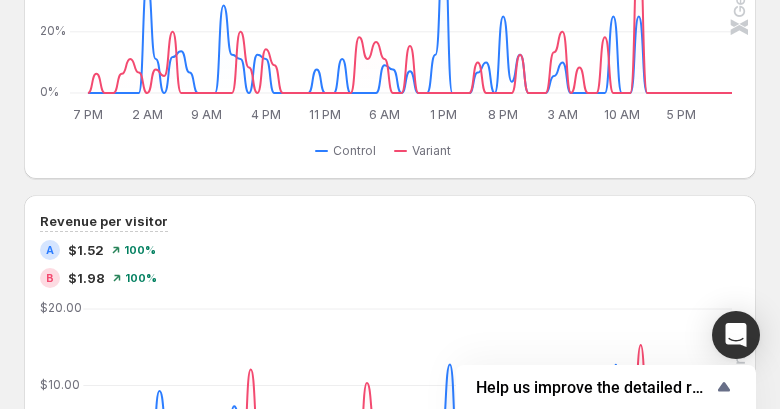 scroll, scrollTop: 1320, scrollLeft: 0, axis: vertical 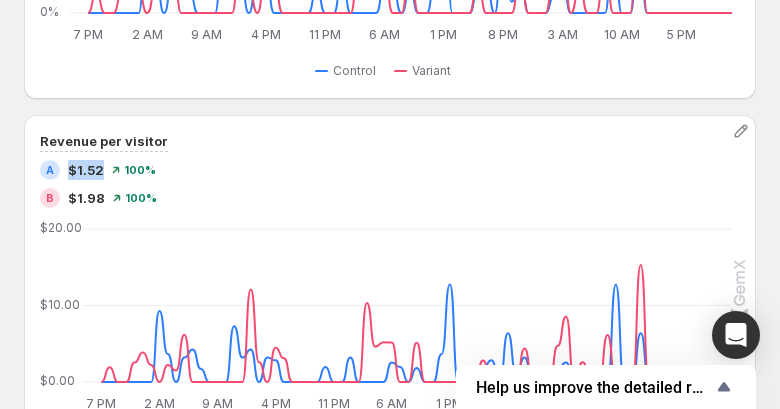 drag, startPoint x: 70, startPoint y: 172, endPoint x: 101, endPoint y: 172, distance: 31 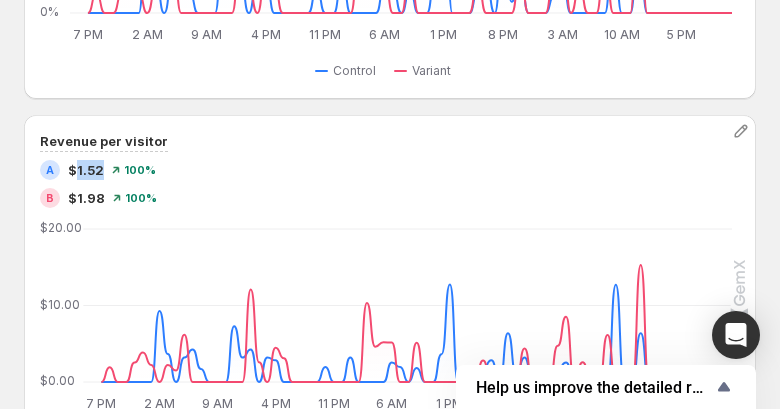 click on "$1.52" at bounding box center [86, 170] 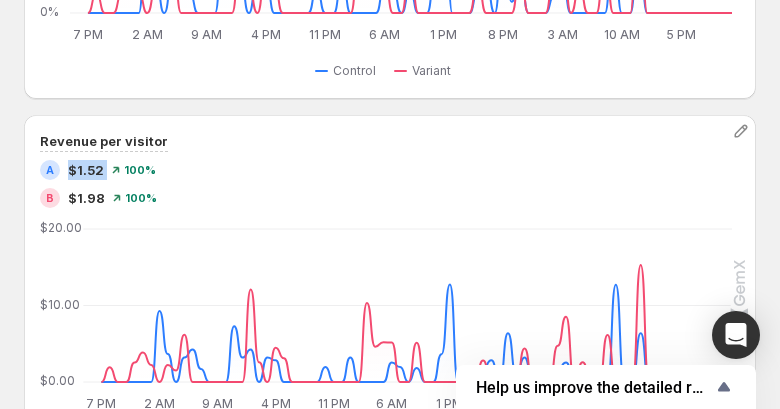 click on "$1.52" at bounding box center (86, 170) 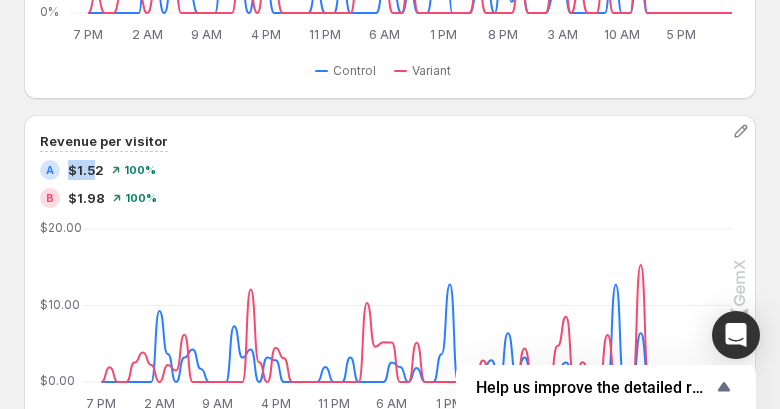 drag, startPoint x: 68, startPoint y: 173, endPoint x: 92, endPoint y: 174, distance: 24.020824 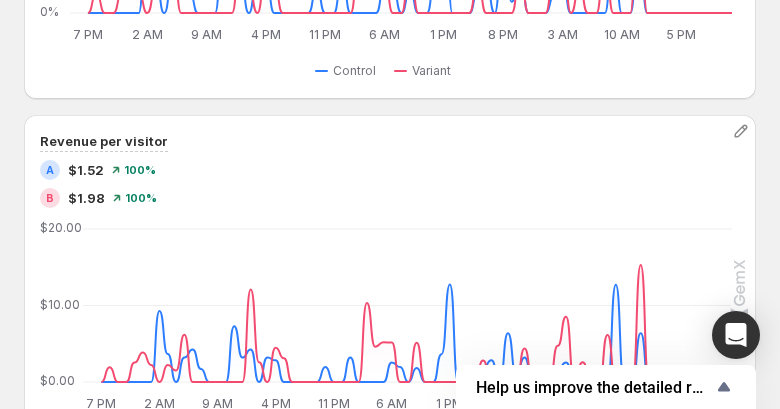 click on "A $1.52" at bounding box center [72, 170] 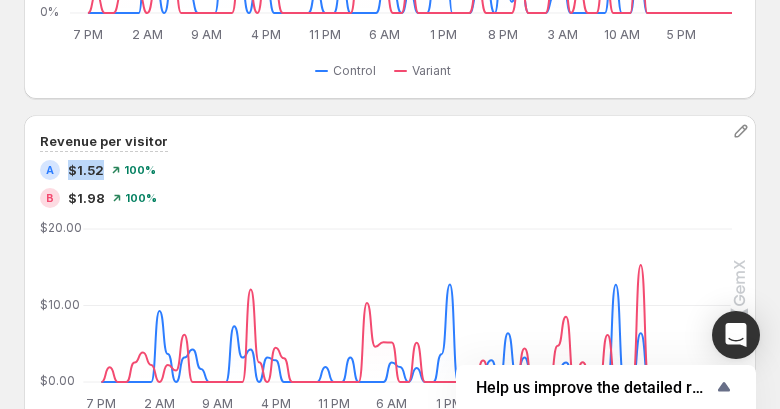 drag, startPoint x: 69, startPoint y: 170, endPoint x: 100, endPoint y: 171, distance: 31.016125 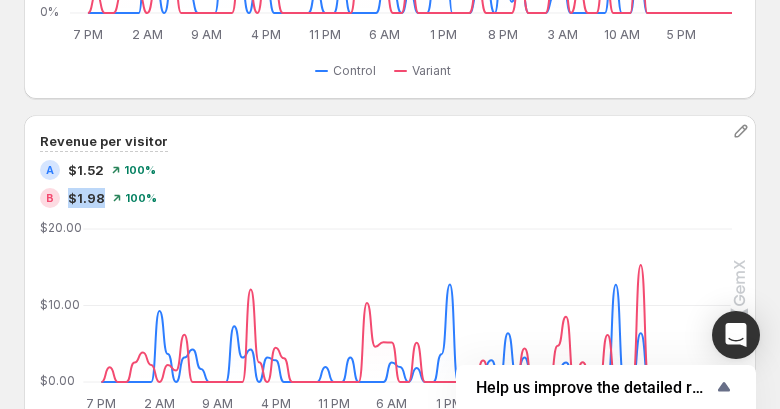 drag, startPoint x: 68, startPoint y: 201, endPoint x: 101, endPoint y: 198, distance: 33.13608 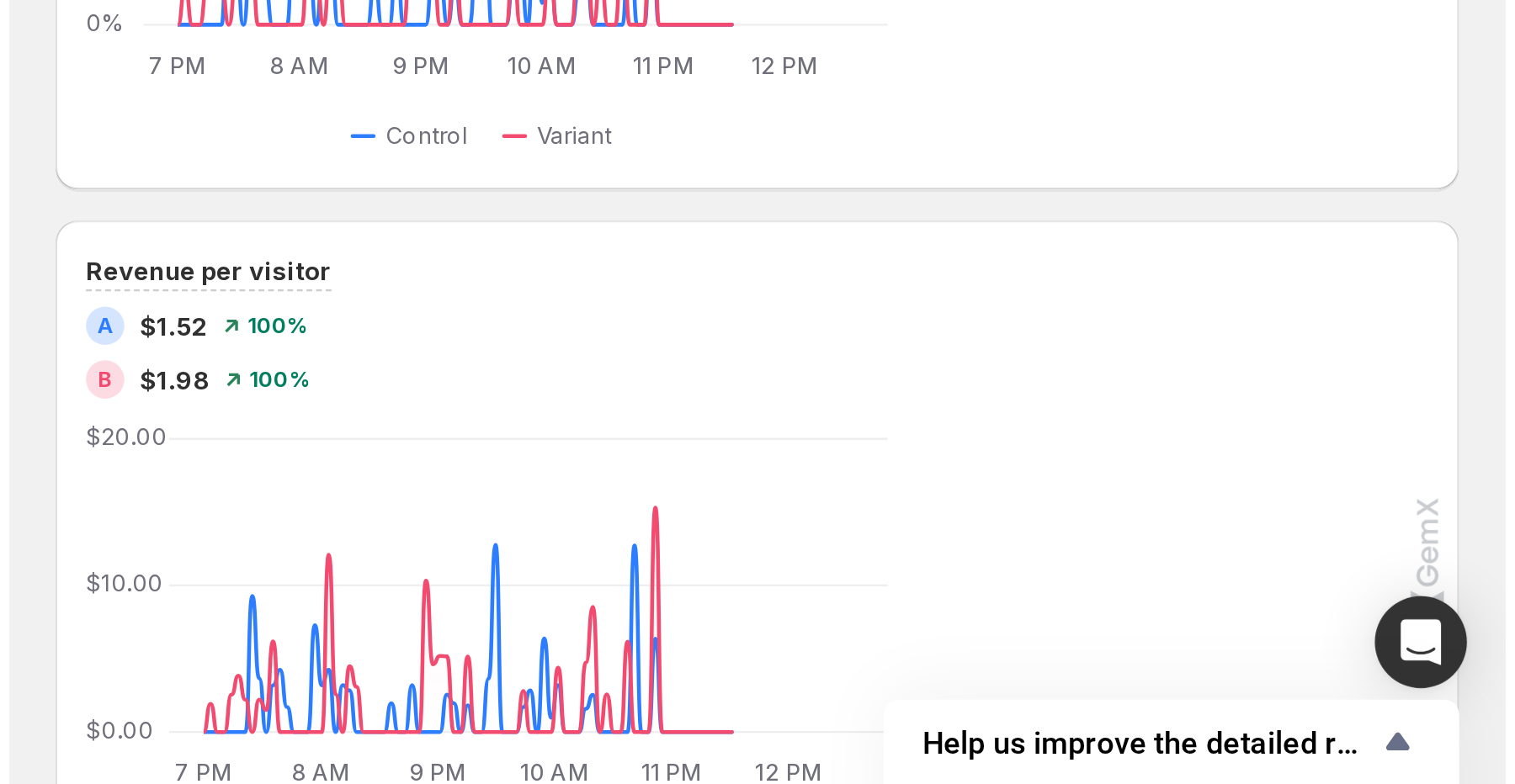 scroll, scrollTop: 499, scrollLeft: 0, axis: vertical 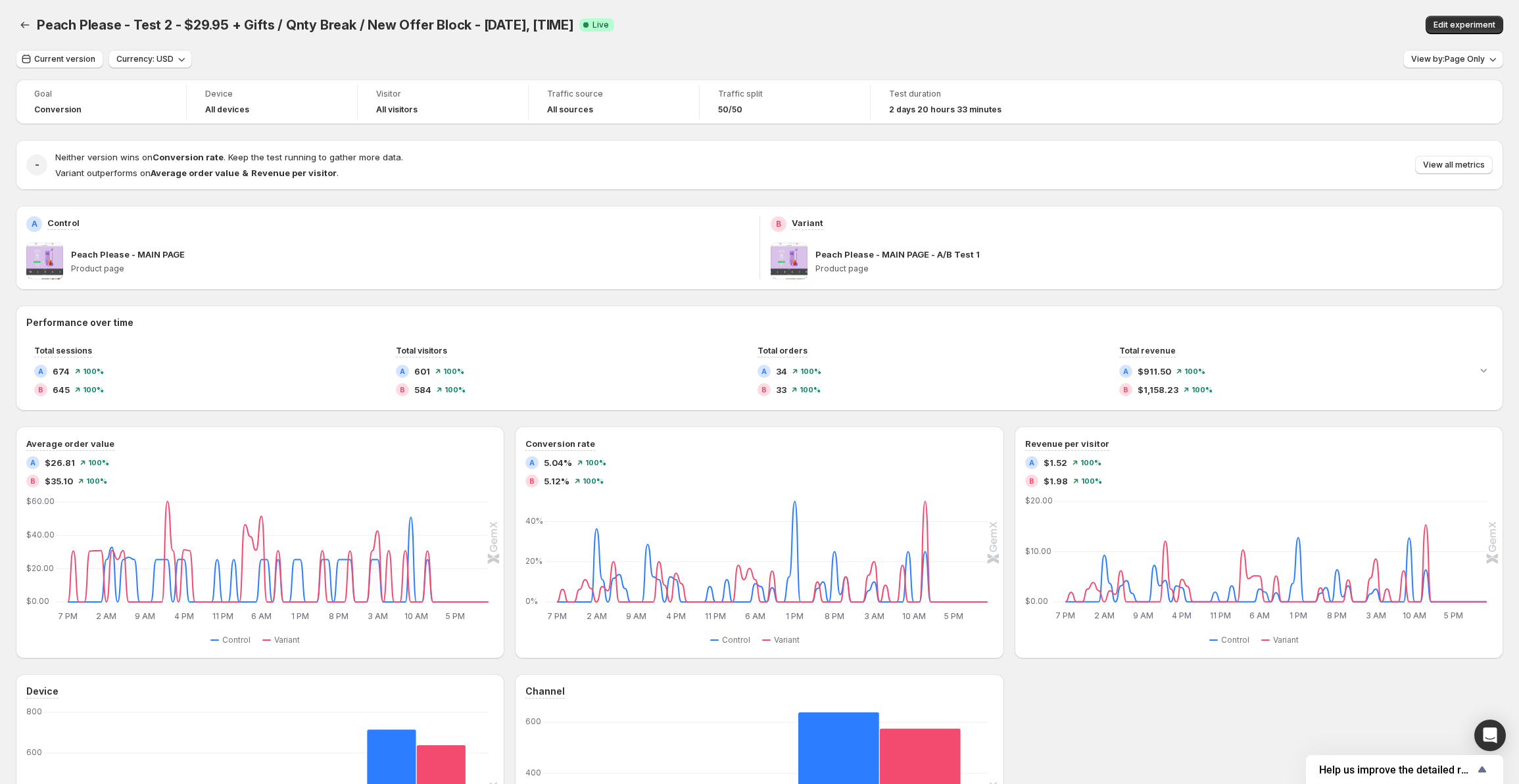click on "A Control Peach Please - MAIN PAGE Product page" at bounding box center [387, 248] 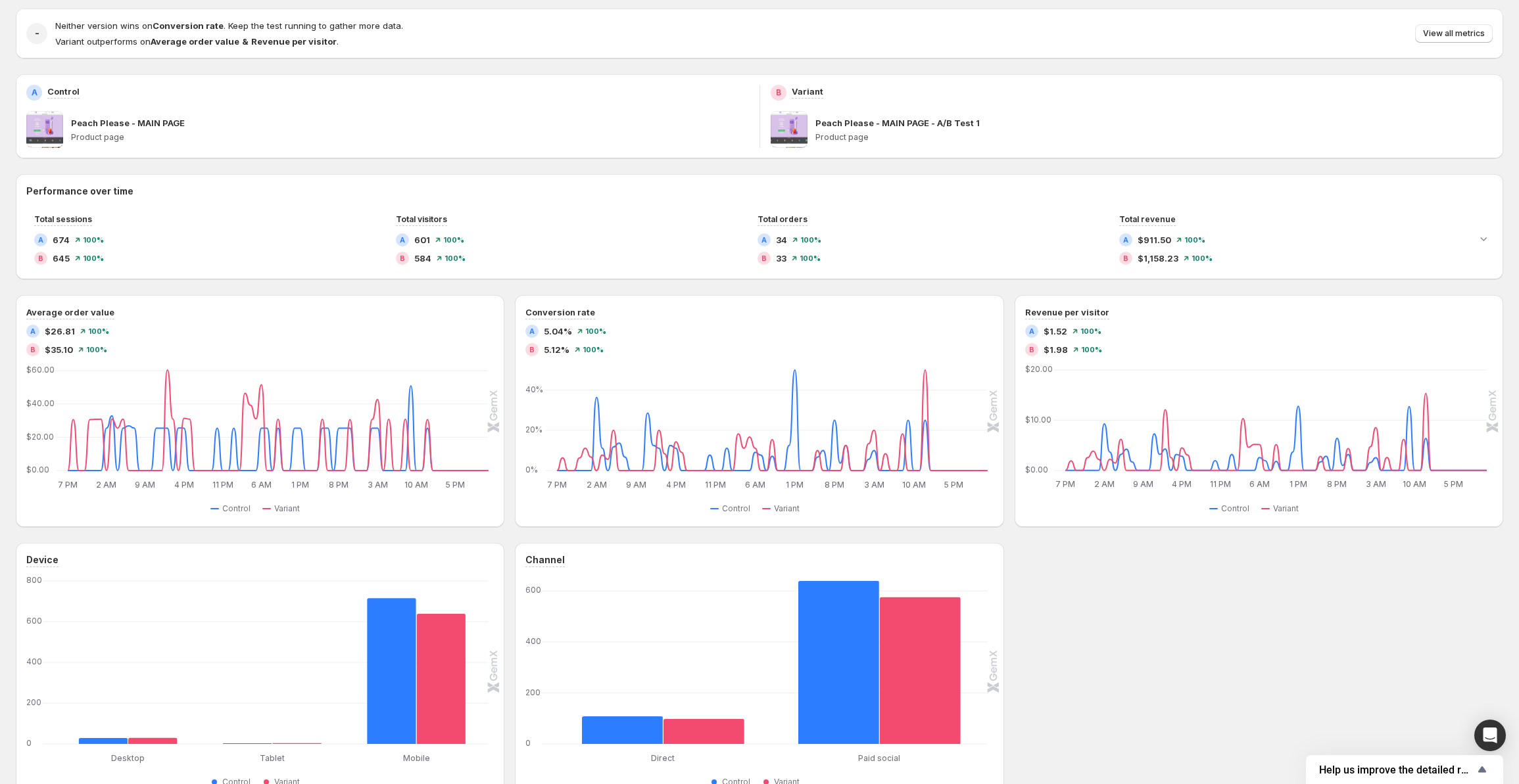scroll, scrollTop: 0, scrollLeft: 0, axis: both 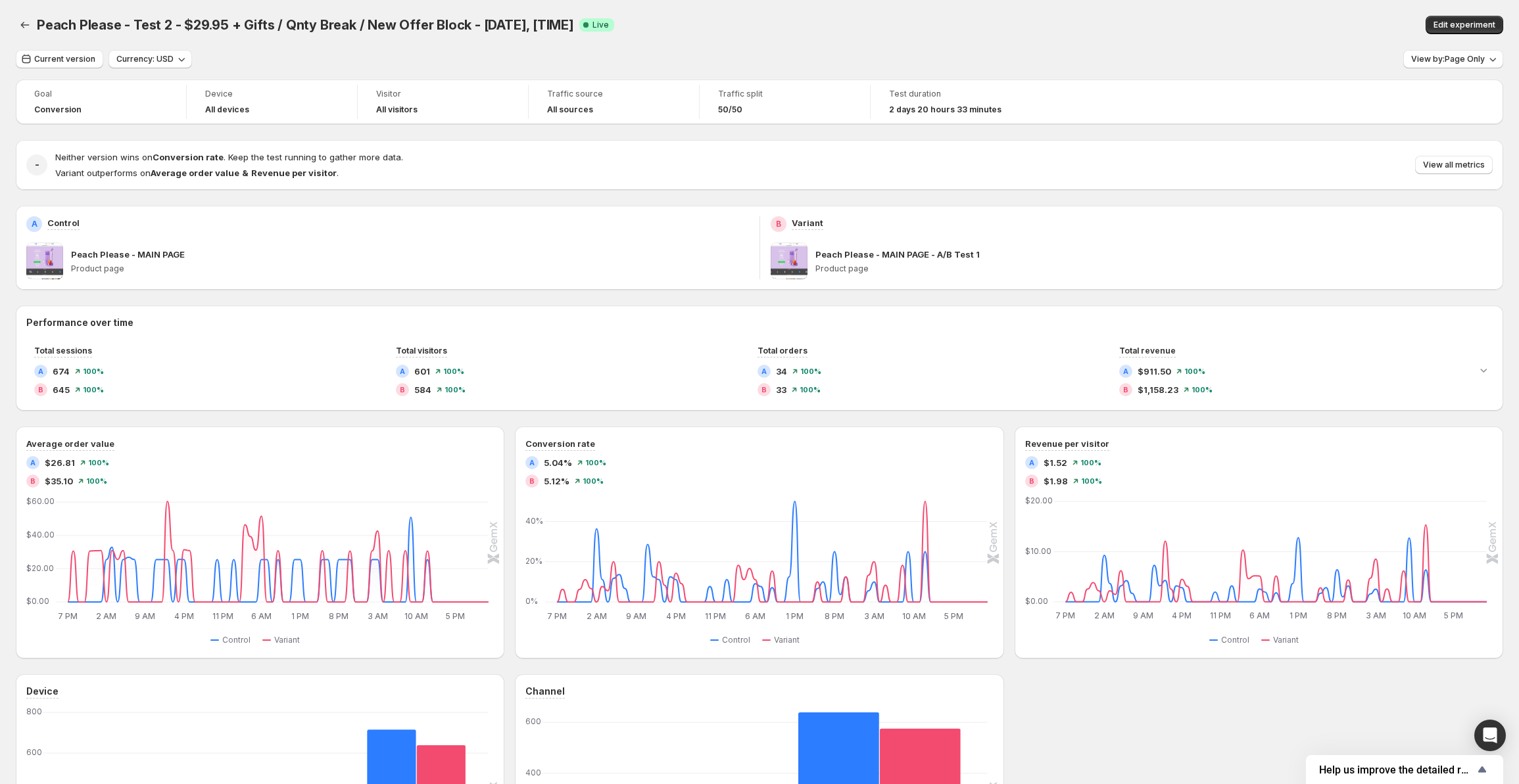 click on "Peach Please - Test 2 - $29.95 + Gifts / Qnty Break /  New Offer Block - [DATE], [TIME] Success Complete Live" at bounding box center (524, 25) 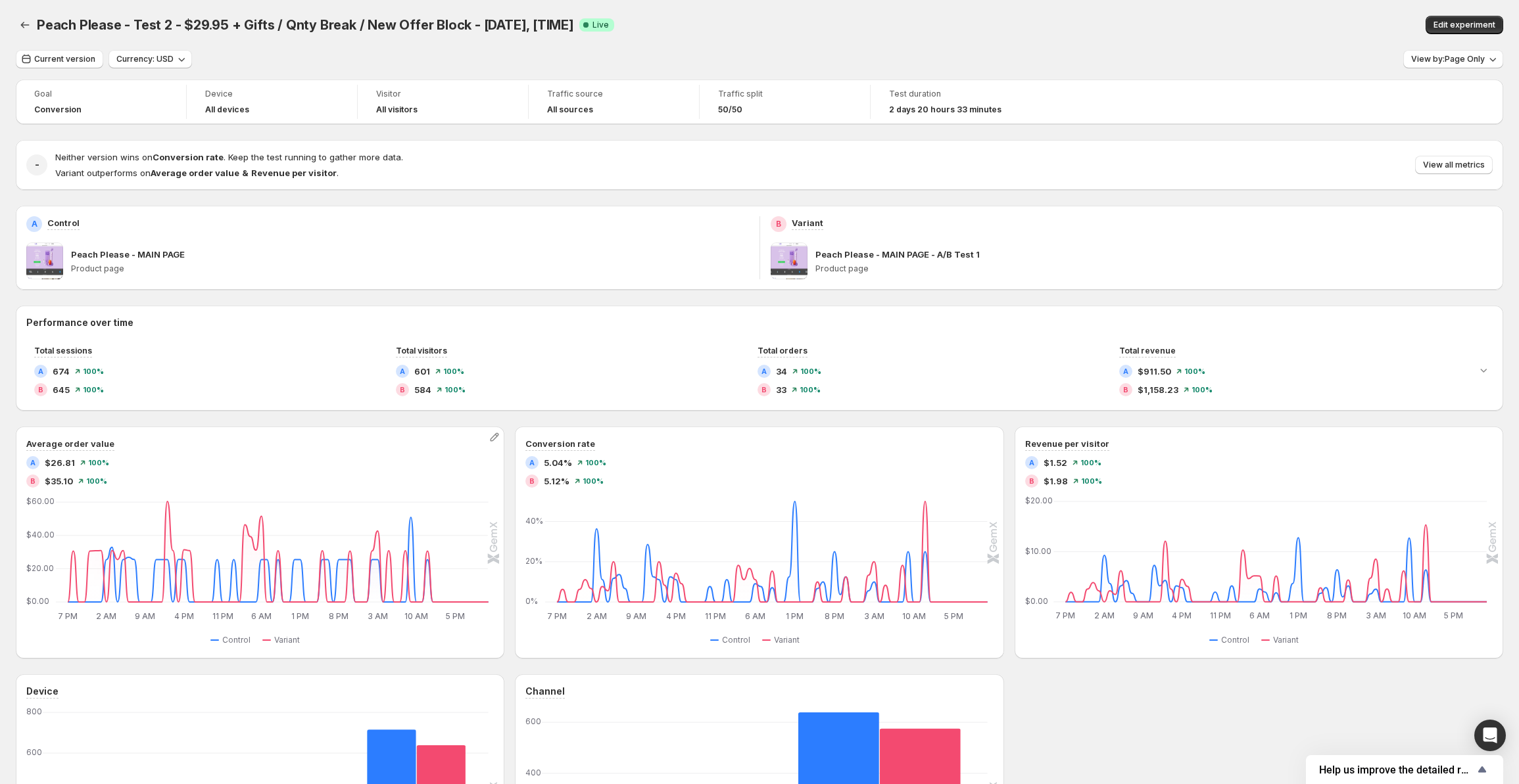 click on "Average order value A $26.81 100 % B $35.10 100 % 7 PM 7 PM 2 AM 2 AM 9 AM 9 AM 4 PM 4 PM 11 PM 11 PM 6 AM 6 AM 1 PM 1 PM 8 PM 8 PM 3 AM 3 AM 10 AM 10 AM 5 PM 5 PM $0.00 $20.00 $40.00 $60.00 7 PM 8 PM 9 PM 10 PM 11 PM 12 AM 1 AM 2 AM 3 AM 4 AM 5 AM 6 AM 7 AM 8 AM 9 AM 10 AM 11 AM 12 PM 1 PM 2 PM 3 PM 4 PM 5 PM 6 PM 7 PM 8 PM 9 PM 10 PM 11 PM 12 AM 1 AM 2 AM 3 AM 4 AM 5 AM 6 AM 7 AM 8 AM 9 AM 10 AM 11 AM 12 PM 1 PM 2 PM 3 PM 4 PM 5 PM 6 PM 7 PM 8 PM 9 PM 10 PM 11 PM 12 AM 1 AM 2 AM 3 AM 4 AM 5 AM 6 AM 7 AM 8 AM 9 AM 10 AM 11 AM 12 PM 1 PM 2 PM 3 PM 4 PM 5 PM 6 PM 7 PM 8 PM 9 PM 10 PM 11 PM VARIANT_A $0.00 $0.00 $0.00 $0.00 $0.00 $0.00 $0.00 $25.51 $32.90 $0.00 $25.51 $26.86 $25.54 $0.00 $0.00 $0.00 $25.51 $25.51 $25.51 $0.00 $25.61 $25.51 $0.00 $0.00 $0.00 $0.00 $0.00 $25.52 $0.00 $0.00 $25.52 $0.00 $0.00 $0.00 $0.00 $25.51 $25.51" at bounding box center [260, 542] 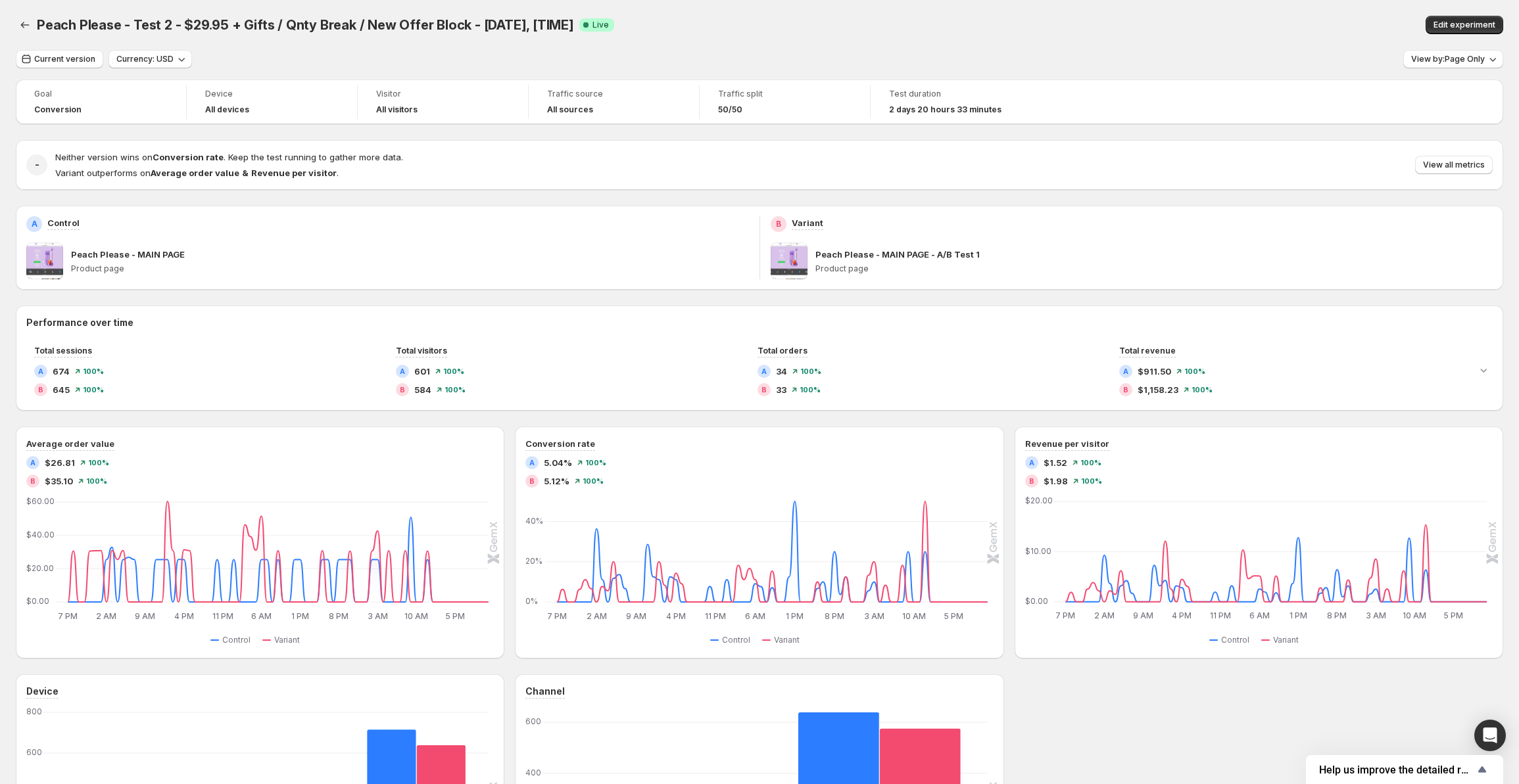 click on "Performance over time Total sessions A 674 100 % B 645 100 % Total visitors A 601 100 % B 584 100 % Total orders A 34 100 % B 33 100 % Total revenue A $911.50 100 % B $1,158.23 100 % Average order value A $26.81 100 % B $35.10 100 % 7 PM 7 PM 2 AM 2 AM 9 AM 9 AM 4 PM 4 PM 11 PM 11 PM 6 AM 6 AM 1 PM 1 PM 8 PM 8 PM 3 AM 3 AM 10 AM 10 AM 5 PM 5 PM $0.00 $20.00 $40.00 $60.00 7 PM 8 PM 9 PM 10 PM 11 PM 12 AM 1 AM 2 AM 3 AM 4 AM 5 AM 6 AM 7 AM 8 AM 9 AM 10 AM 11 AM 12 PM 1 PM 2 PM 3 PM 4 PM 5 PM 6 PM 7 PM 8 PM 9 PM 10 PM 11 PM 12 AM 1 AM 2 AM 3 AM 4 AM 5 AM 6 AM 7 AM 8 AM 9 AM 10 AM 11 AM 12 PM 1 PM 2 PM 3 PM 4 PM 5 PM 6 PM 7 PM 8 PM 9 PM 10 PM 11 PM 12 AM 1 AM 2 AM 3 AM 4 AM 5 AM 6 AM 7 AM 8 AM 9 AM 10 AM 11 AM 12 PM 1 PM 2 PM 3 PM 4 PM 5 PM 6 PM 7 PM 8 PM 9 PM 10 PM 11 PM VARIANT_A $0.00 $0.00 $0.00 $0.00 $0.00 $0.00 $0.00 $25.51 $32.90 $0.00 $25.51 $26.86 $25.54 $0.00 $0.00 $0.00 $25.51 $25.51 $25.51 $0.00 $25.61 $25.51 $0.00 $0.00 $0.00 $0.00 $0.00 $25.52 $0.00 $0.00 $25.52 $0.00 $0.00 $0.00 $0.00 $25.51 $25.51" at bounding box center (760, 618) 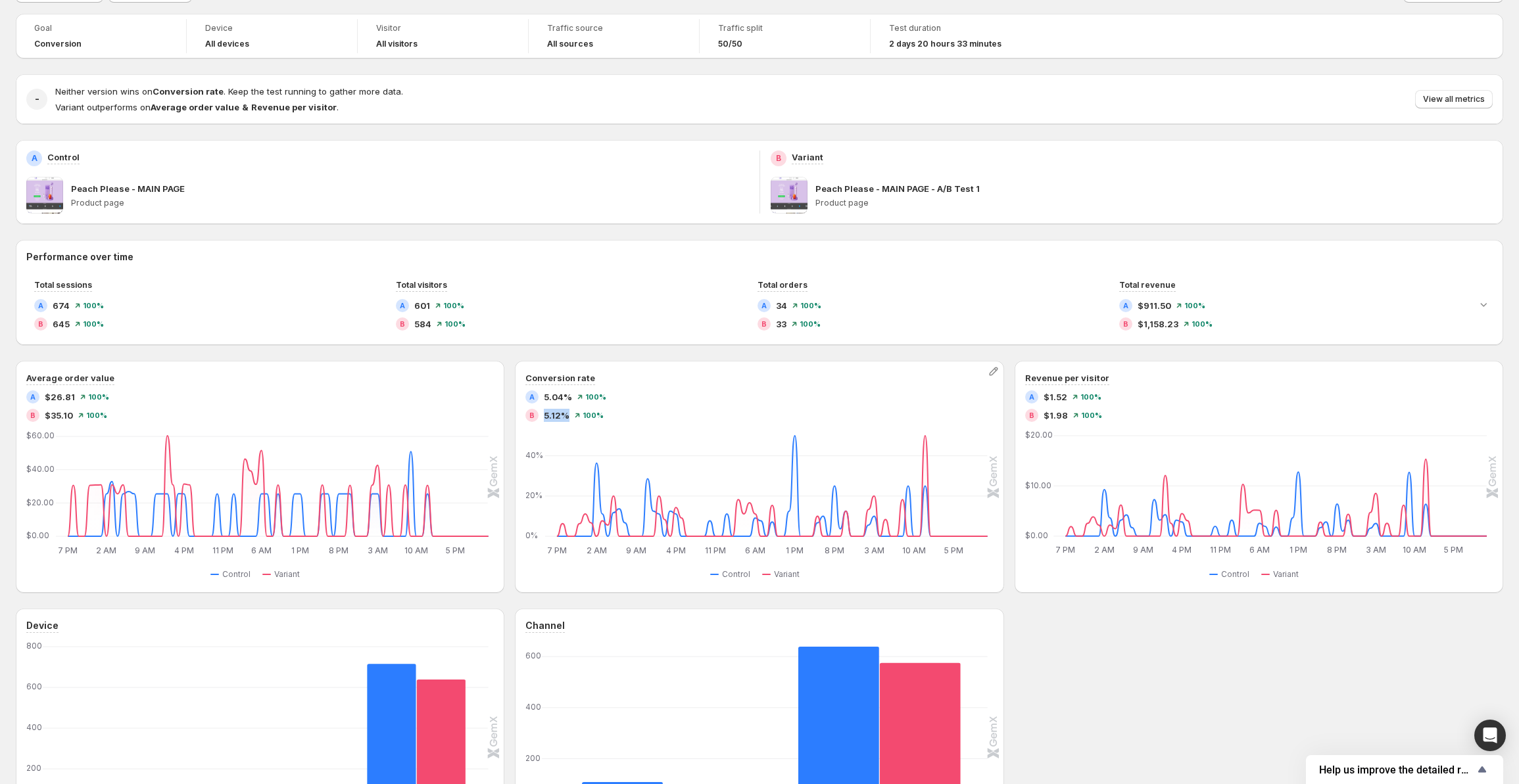 drag, startPoint x: 547, startPoint y: 412, endPoint x: 567, endPoint y: 416, distance: 20.396078 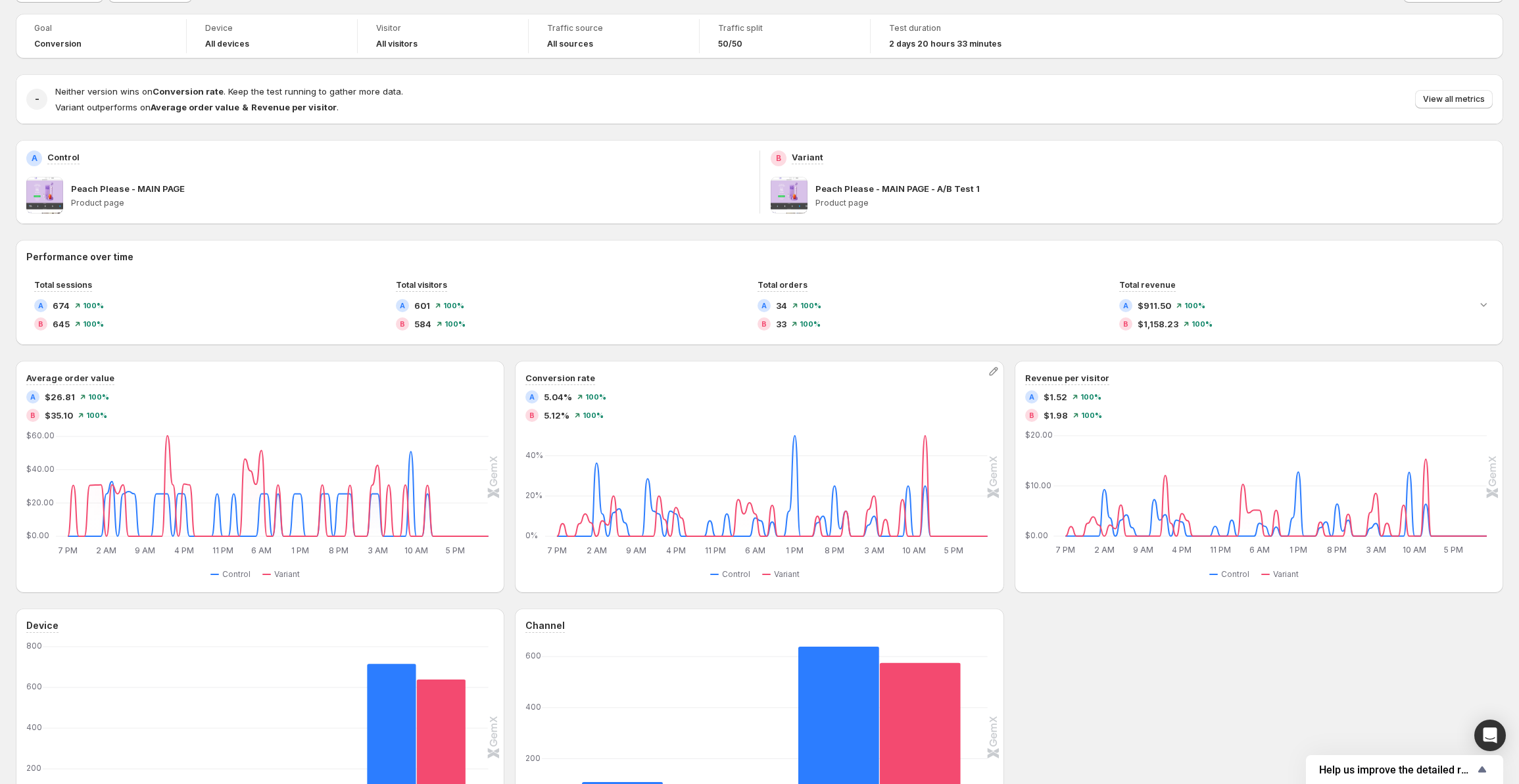 click on "5.12%" at bounding box center (556, 415) 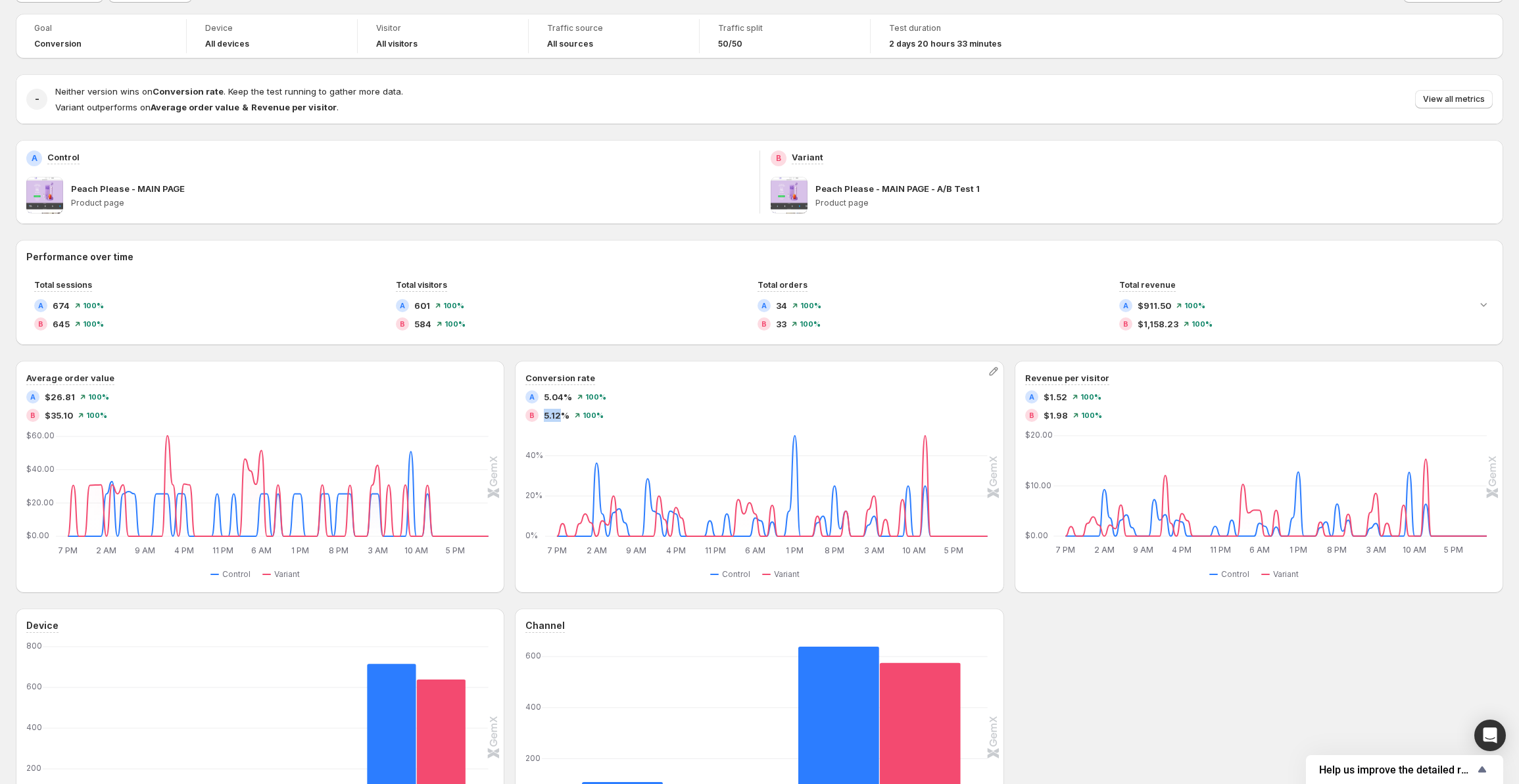 click on "5.12%" at bounding box center (556, 415) 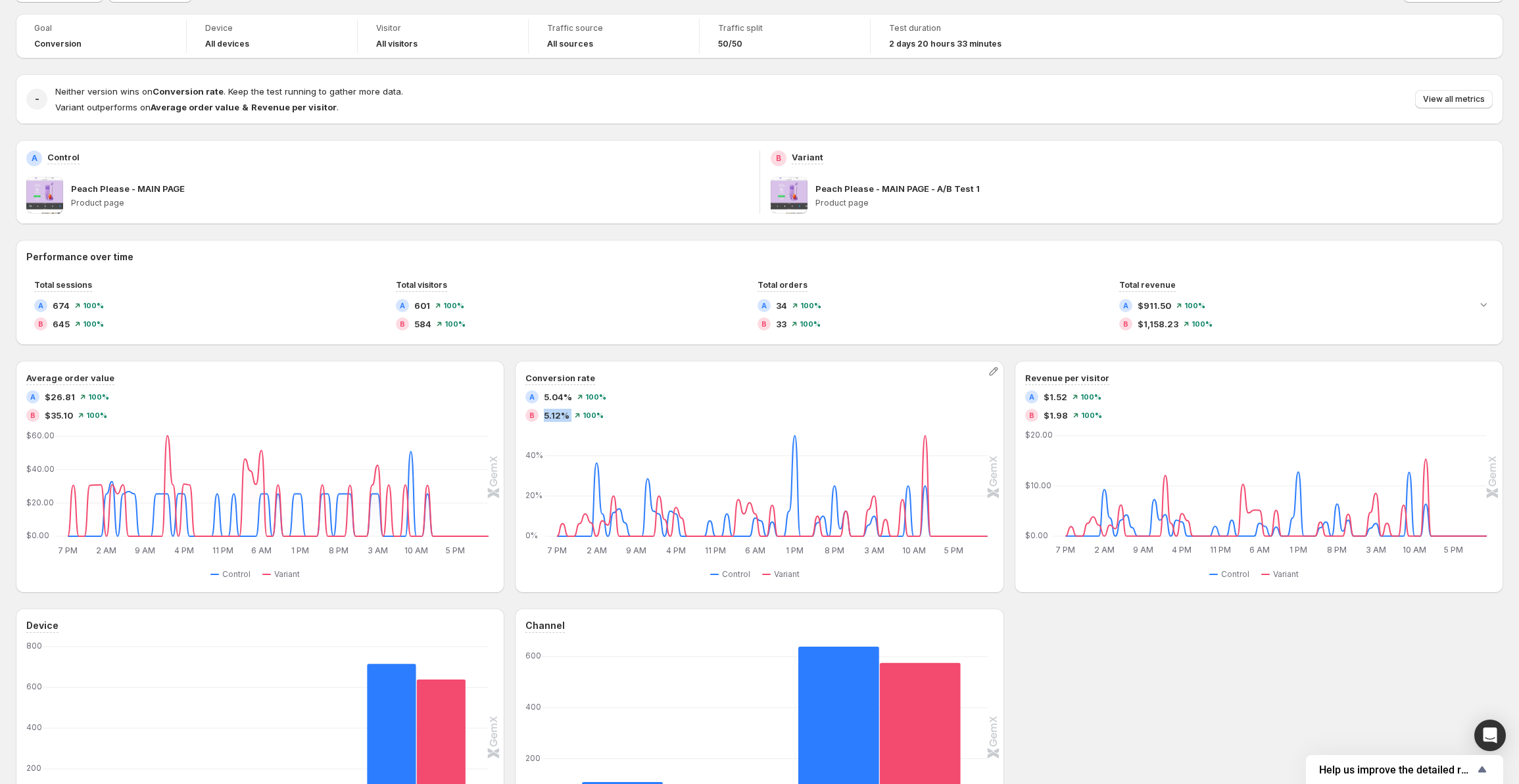 click on "5.12%" at bounding box center (556, 415) 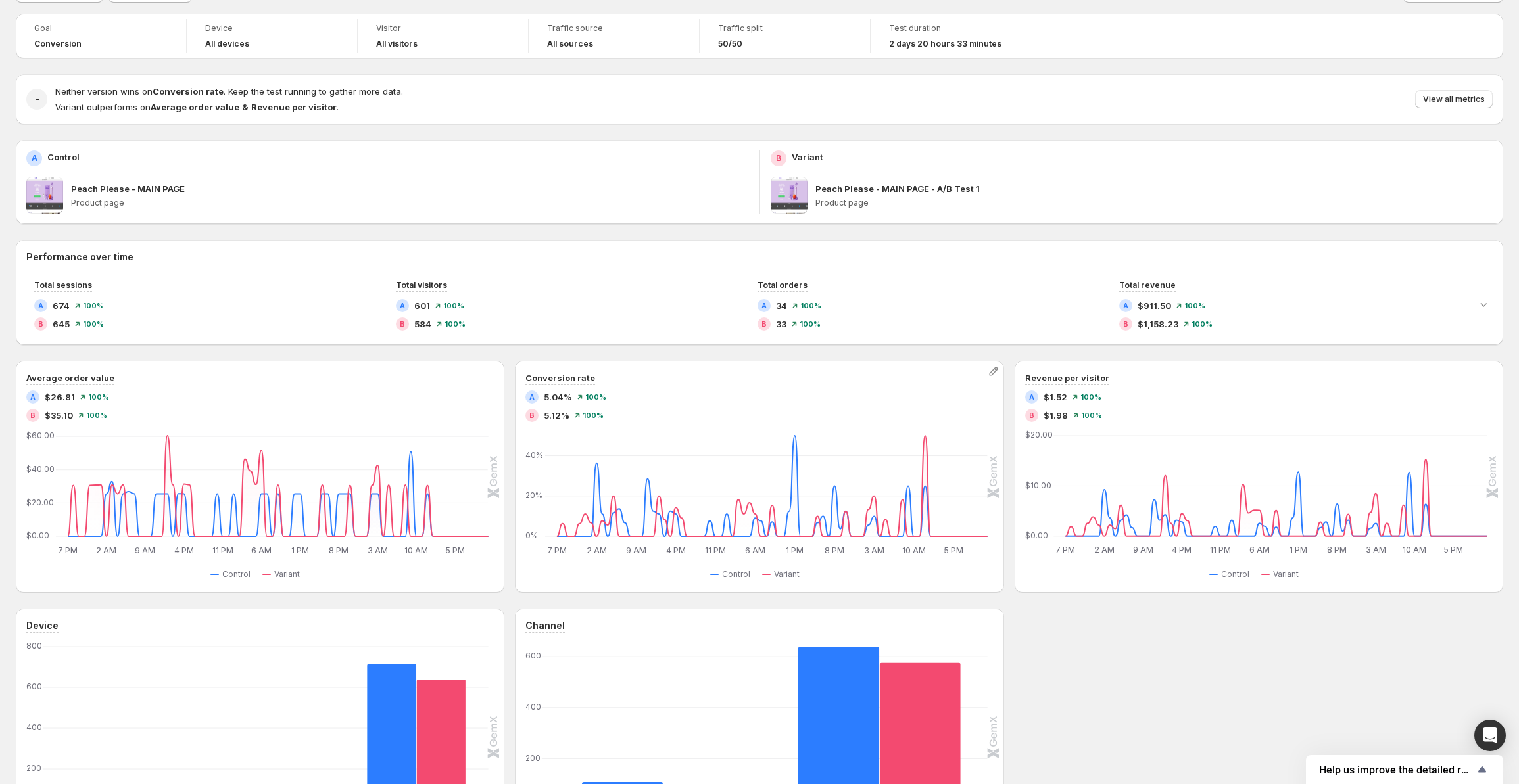 click on "5.12%" at bounding box center [556, 415] 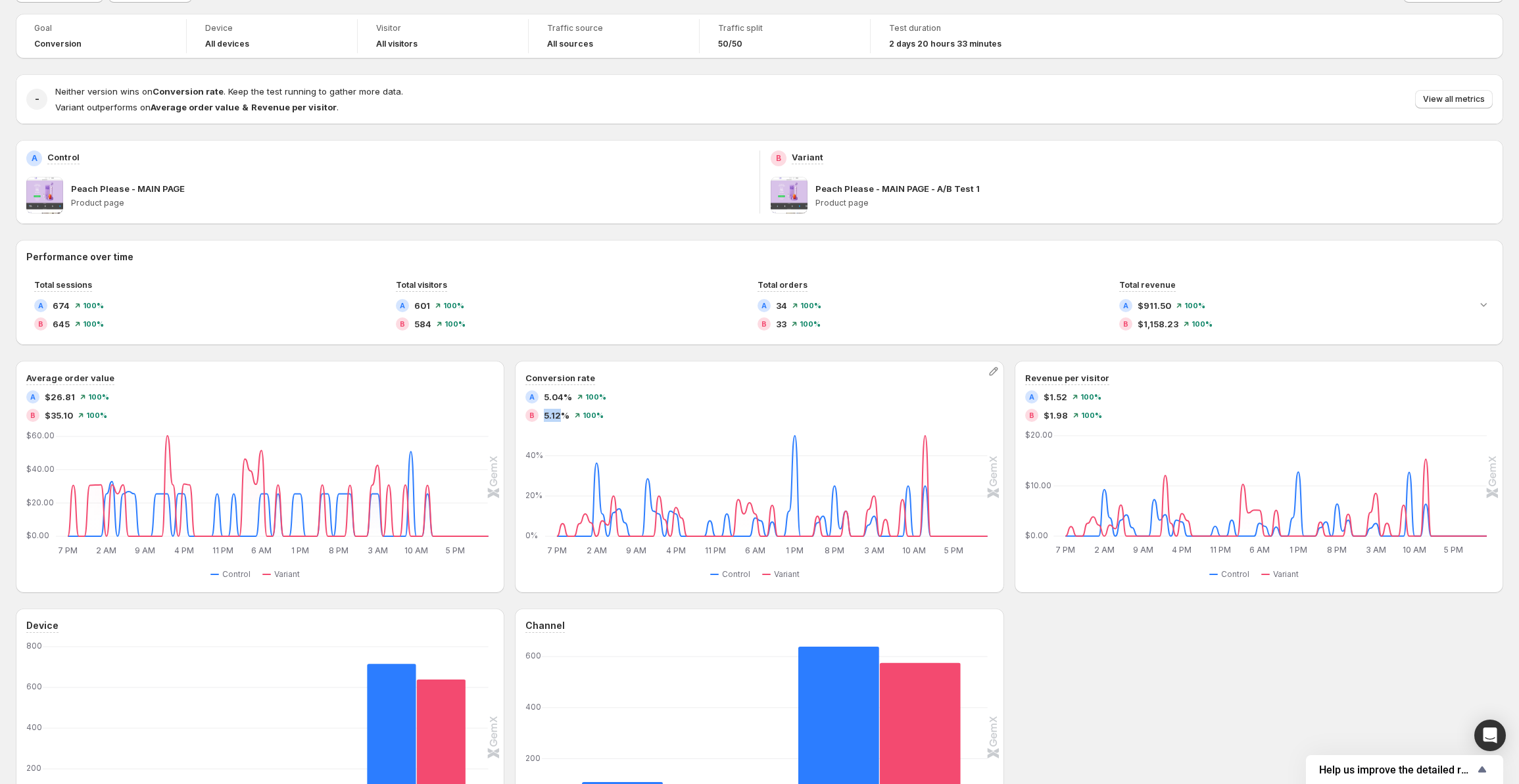 click on "5.12%" at bounding box center [556, 415] 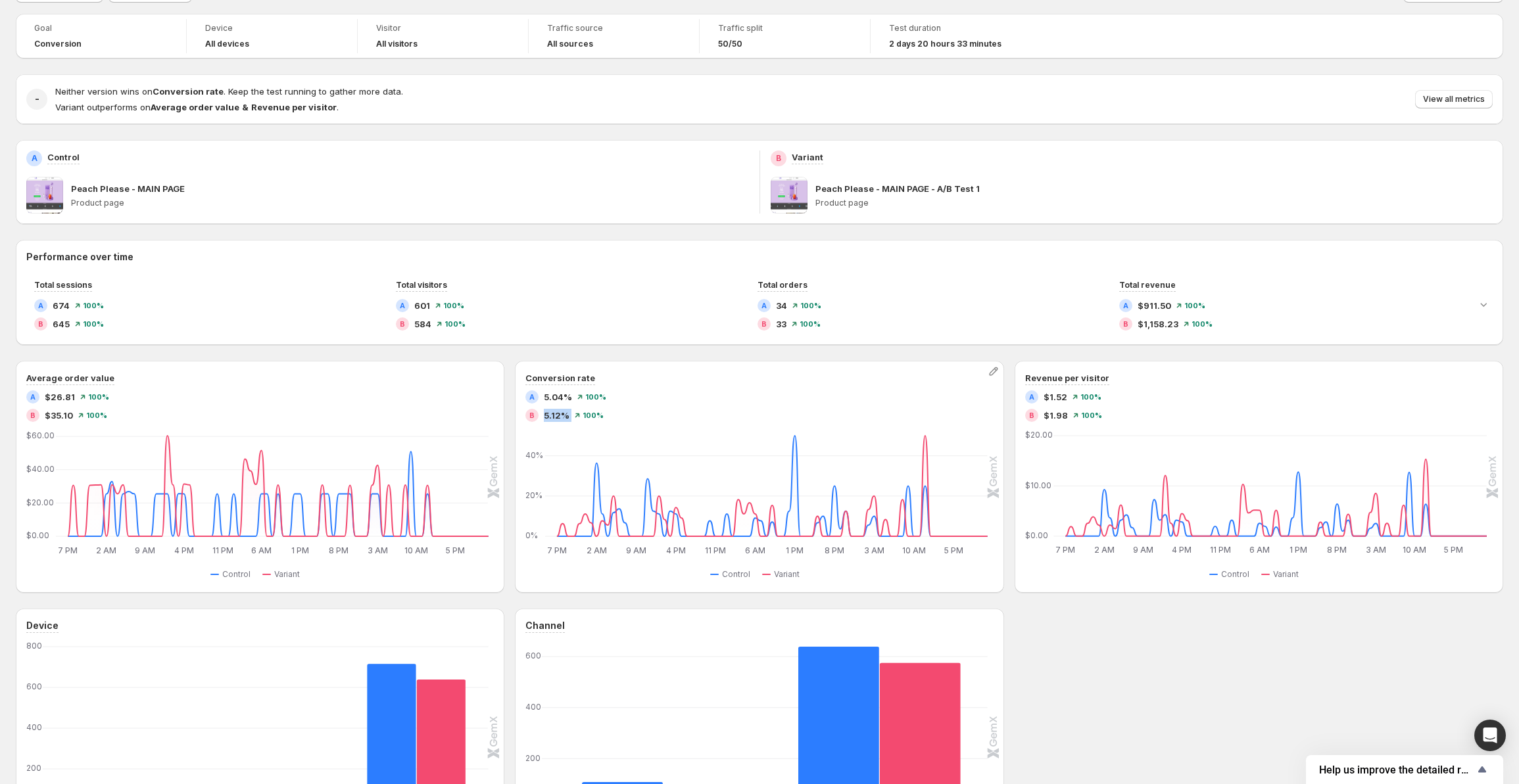 click on "5.12%" at bounding box center [556, 415] 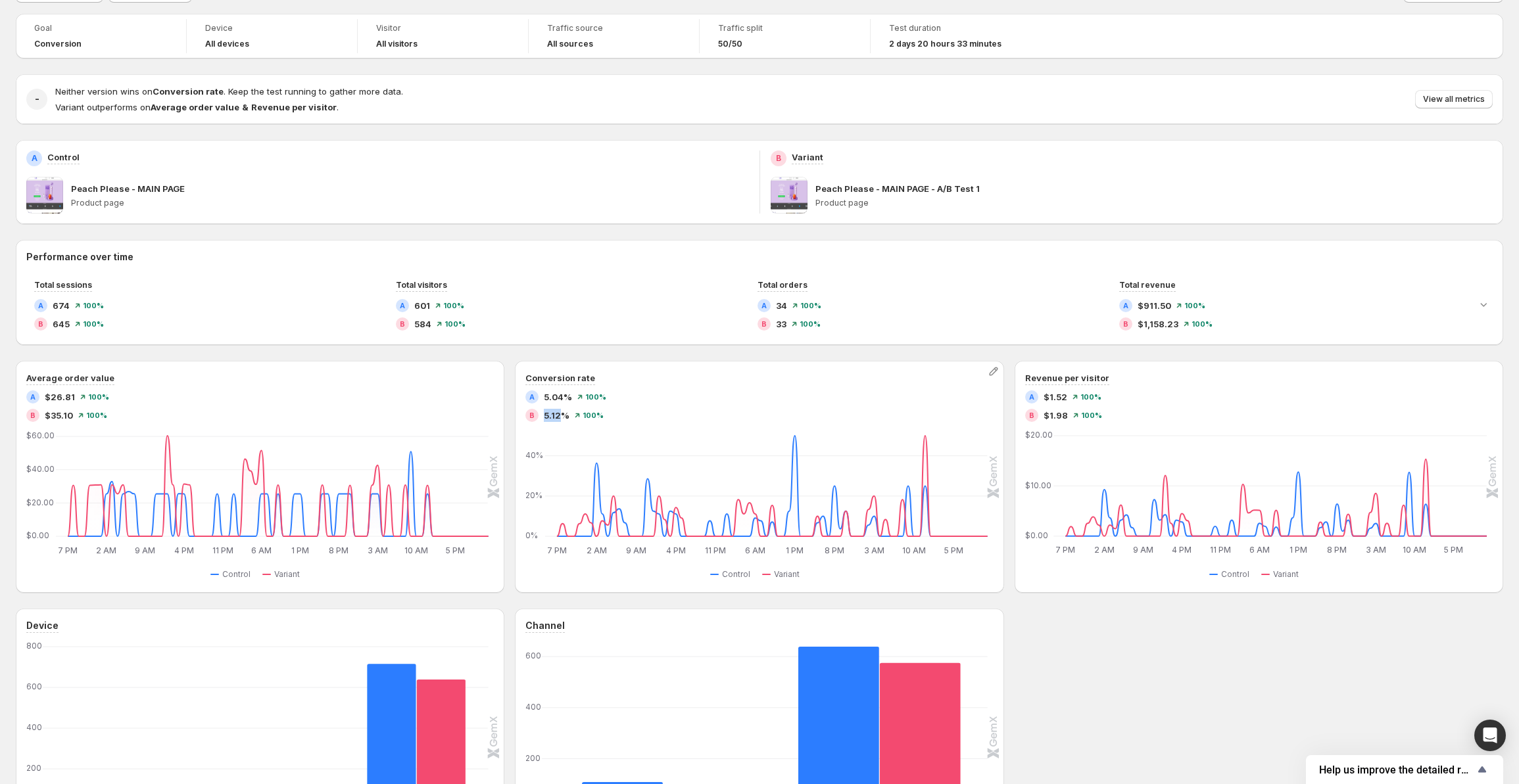 click on "5.12%" at bounding box center (556, 415) 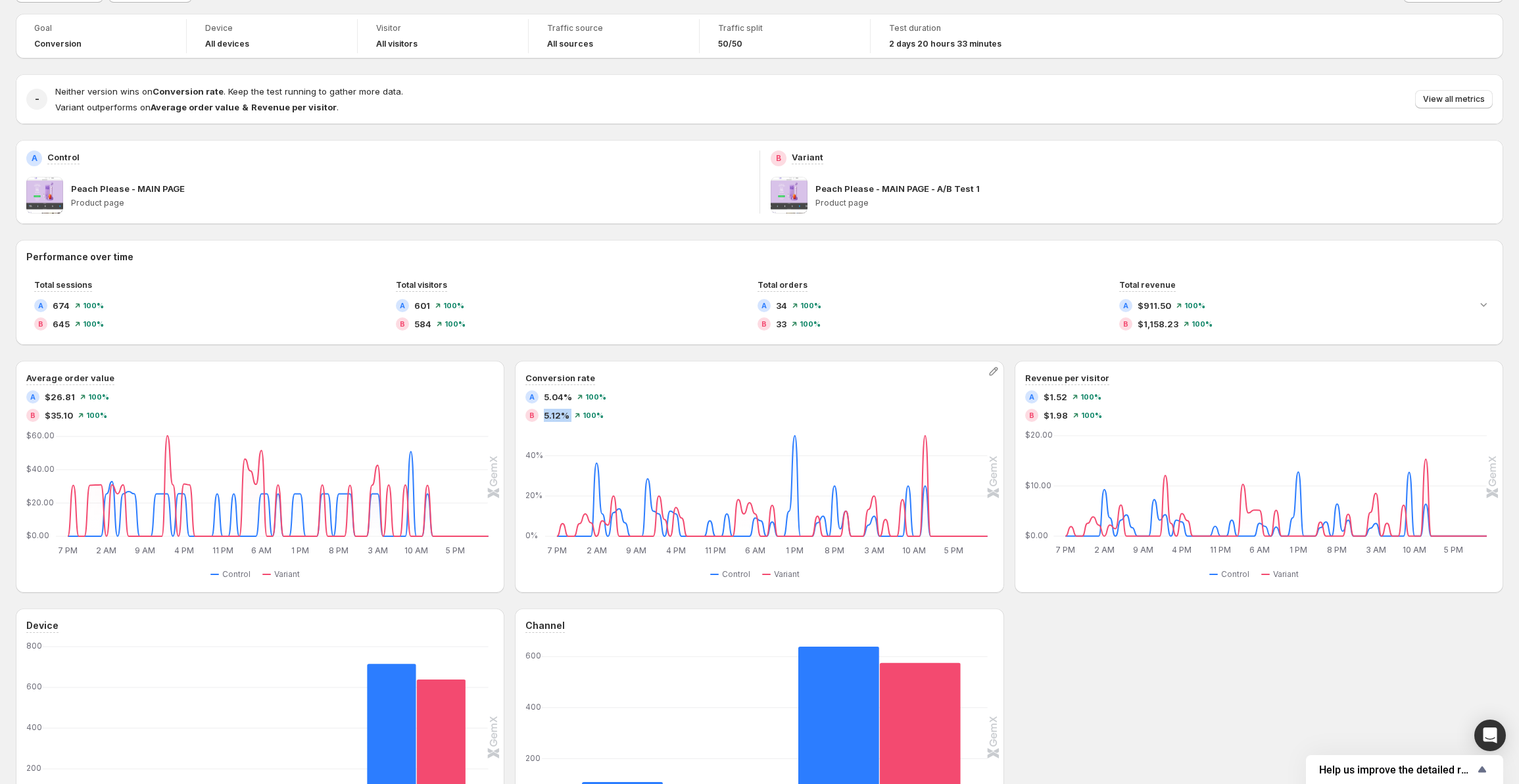 click on "5.12%" at bounding box center (556, 415) 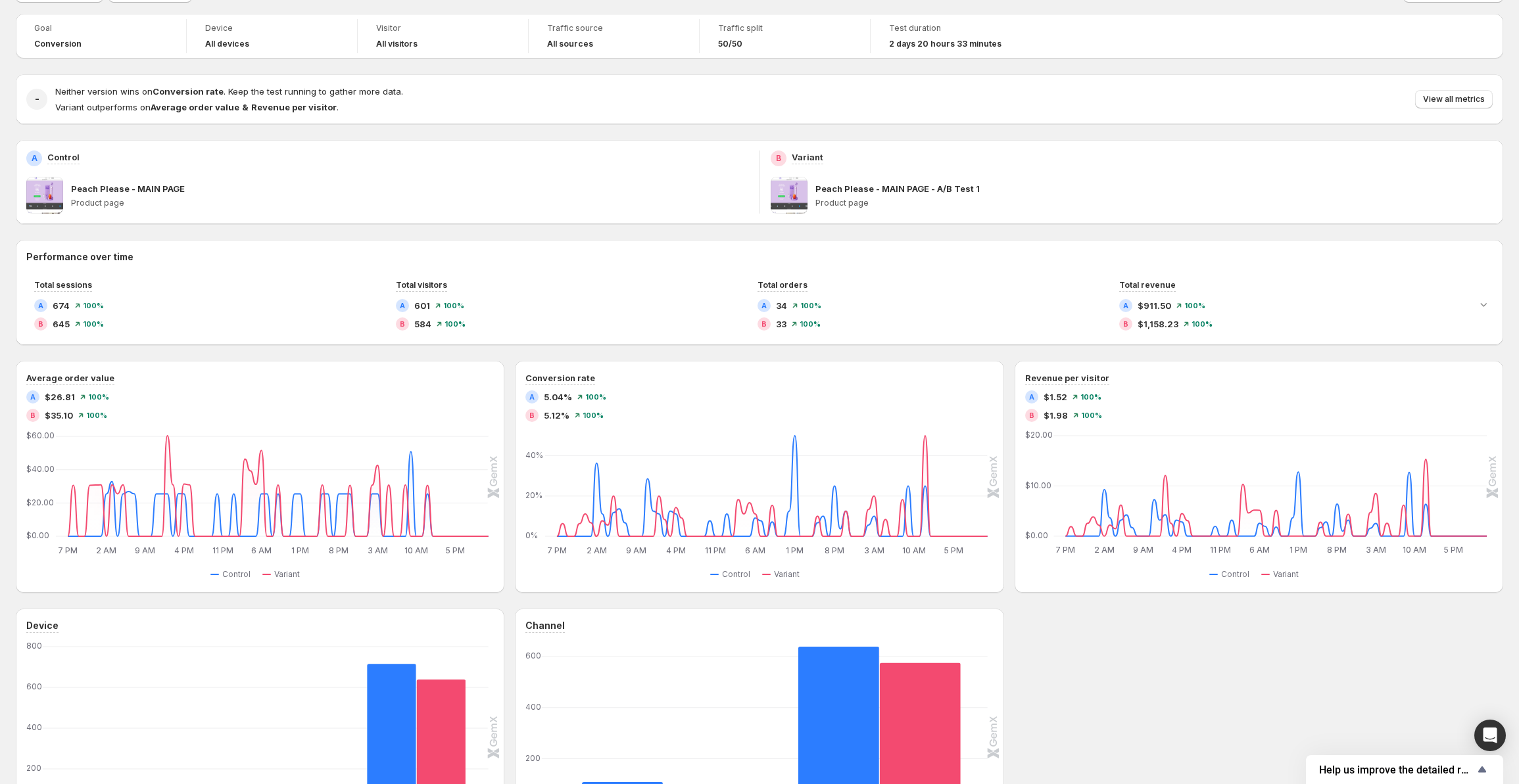 click on "Performance over time Total sessions A 674 100 % B 645 100 % Total visitors A 601 100 % B 584 100 % Total orders A 34 100 % B 33 100 % Total revenue A $911.50 100 % B $1,158.23 100 % Average order value A $26.81 100 % B $35.10 100 % 7 PM 7 PM 2 AM 2 AM 9 AM 9 AM 4 PM 4 PM 11 PM 11 PM 6 AM 6 AM 1 PM 1 PM 8 PM 8 PM 3 AM 3 AM 10 AM 10 AM 5 PM 5 PM $0.00 $20.00 $40.00 $60.00 7 PM 8 PM 9 PM 10 PM 11 PM 12 AM 1 AM 2 AM 3 AM 4 AM 5 AM 6 AM 7 AM 8 AM 9 AM 10 AM 11 AM 12 PM 1 PM 2 PM 3 PM 4 PM 5 PM 6 PM 7 PM 8 PM 9 PM 10 PM 11 PM 12 AM 1 AM 2 AM 3 AM 4 AM 5 AM 6 AM 7 AM 8 AM 9 AM 10 AM 11 AM 12 PM 1 PM 2 PM 3 PM 4 PM 5 PM 6 PM 7 PM 8 PM 9 PM 10 PM 11 PM 12 AM 1 AM 2 AM 3 AM 4 AM 5 AM 6 AM 7 AM 8 AM 9 AM 10 AM 11 AM 12 PM 1 PM 2 PM 3 PM 4 PM 5 PM 6 PM 7 PM 8 PM 9 PM 10 PM 11 PM VARIANT_A $0.00 $0.00 $0.00 $0.00 $0.00 $0.00 $0.00 $25.51 $32.90 $0.00 $25.51 $26.86 $25.54 $0.00 $0.00 $0.00 $25.51 $25.51 $25.51 $0.00 $25.61 $25.51 $0.00 $0.00 $0.00 $0.00 $0.00 $25.52 $0.00 $0.00 $25.52 $0.00 $0.00 $0.00 $0.00 $25.51 $25.51" at bounding box center [760, 553] 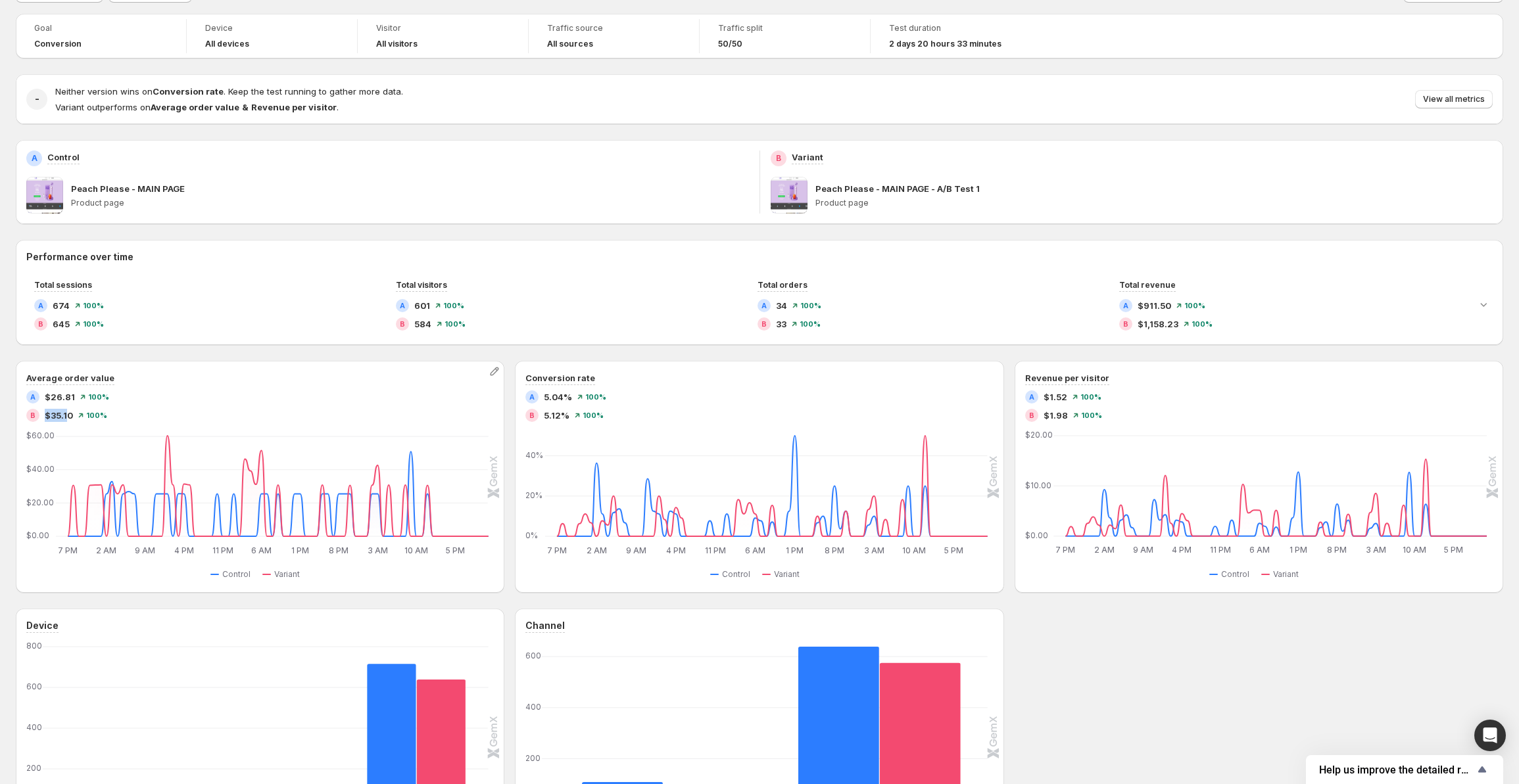 drag, startPoint x: 46, startPoint y: 415, endPoint x: 69, endPoint y: 411, distance: 23.34524 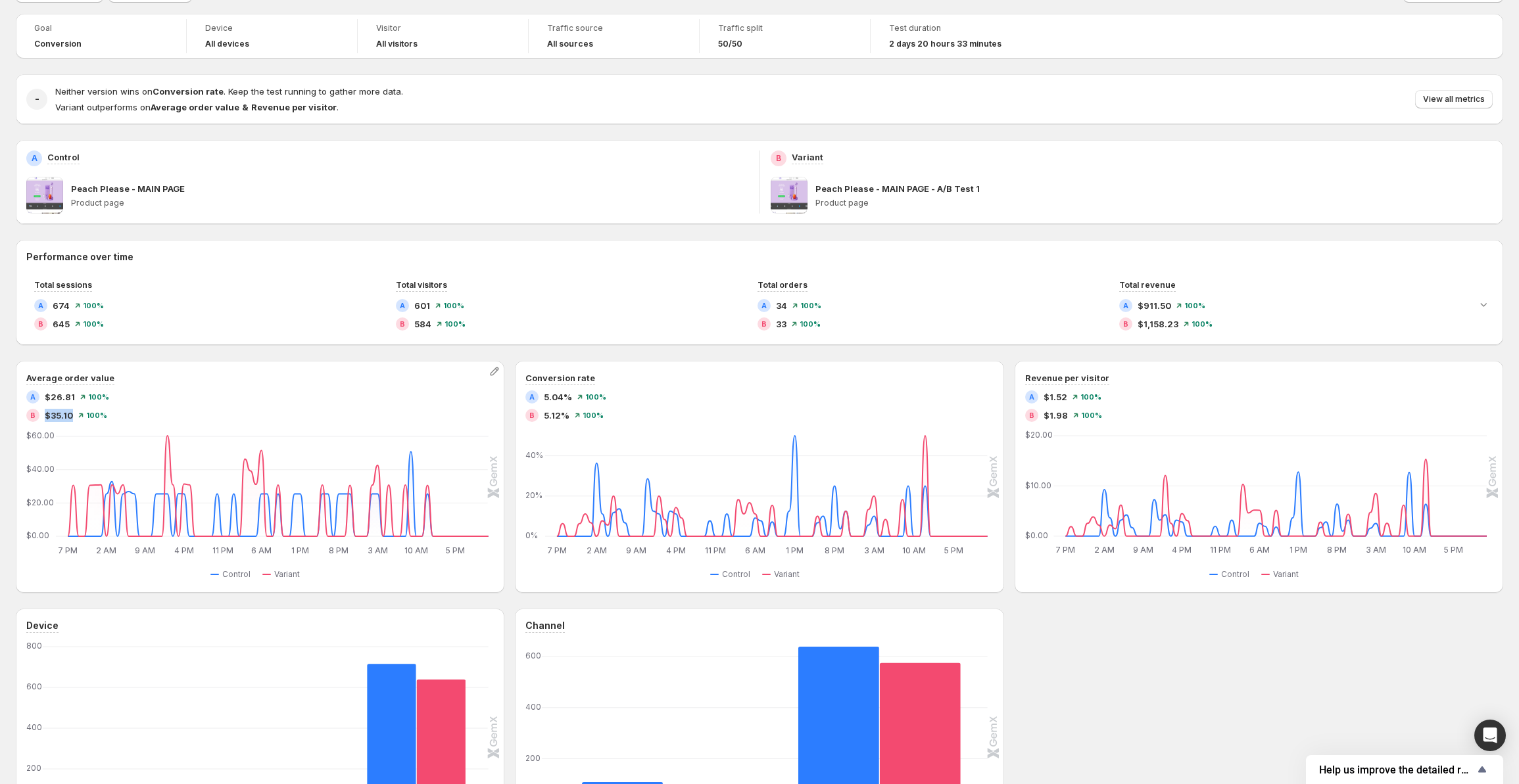 drag, startPoint x: 70, startPoint y: 413, endPoint x: 46, endPoint y: 413, distance: 24 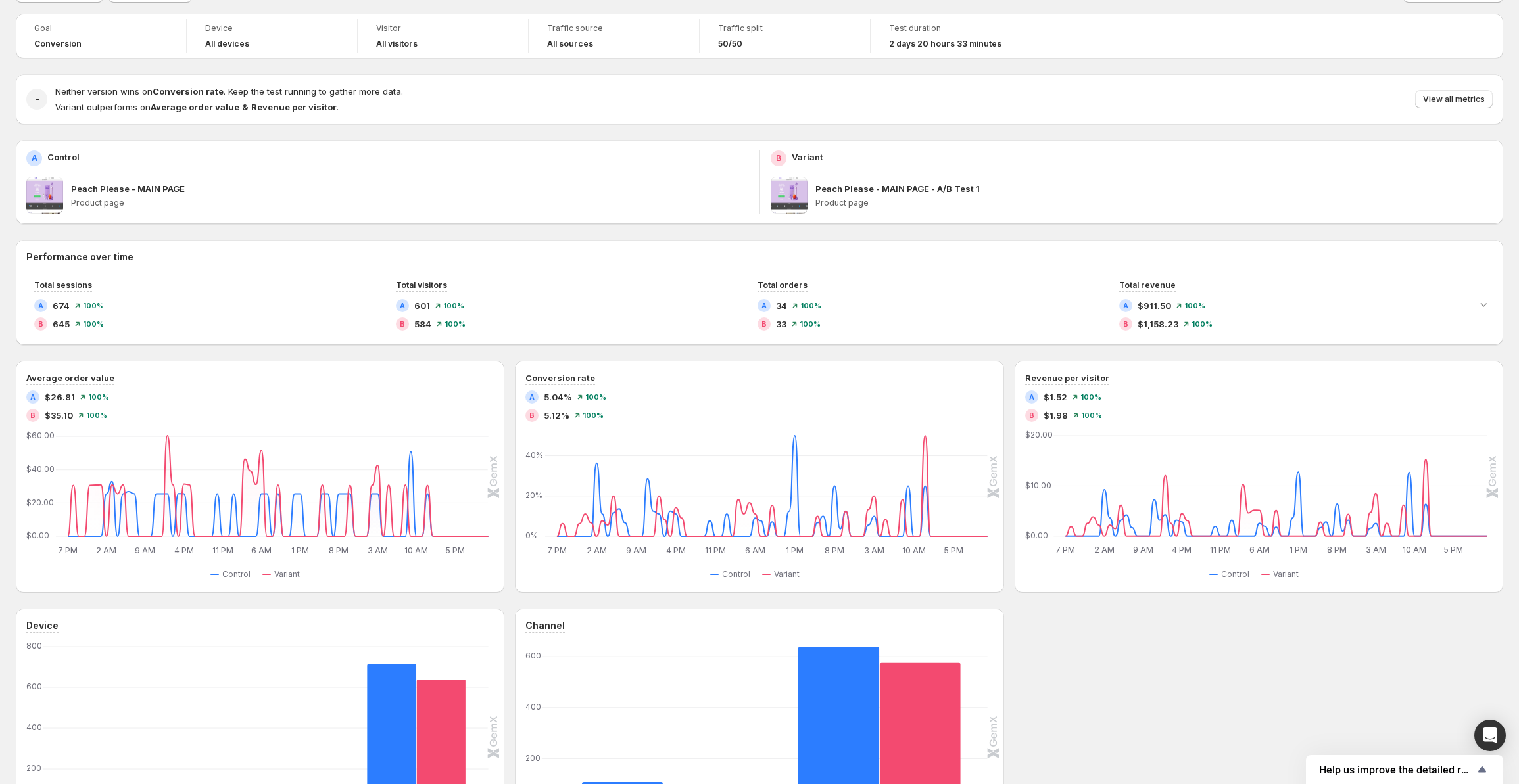 click on "Performance over time Total sessions A 674 100 % B 645 100 % Total visitors A 601 100 % B 584 100 % Total orders A 34 100 % B 33 100 % Total revenue A $911.50 100 % B $1,158.23 100 % Average order value A $26.81 100 % B $35.10 100 % 7 PM 7 PM 2 AM 2 AM 9 AM 9 AM 4 PM 4 PM 11 PM 11 PM 6 AM 6 AM 1 PM 1 PM 8 PM 8 PM 3 AM 3 AM 10 AM 10 AM 5 PM 5 PM $0.00 $20.00 $40.00 $60.00 7 PM 8 PM 9 PM 10 PM 11 PM 12 AM 1 AM 2 AM 3 AM 4 AM 5 AM 6 AM 7 AM 8 AM 9 AM 10 AM 11 AM 12 PM 1 PM 2 PM 3 PM 4 PM 5 PM 6 PM 7 PM 8 PM 9 PM 10 PM 11 PM 12 AM 1 AM 2 AM 3 AM 4 AM 5 AM 6 AM 7 AM 8 AM 9 AM 10 AM 11 AM 12 PM 1 PM 2 PM 3 PM 4 PM 5 PM 6 PM 7 PM 8 PM 9 PM 10 PM 11 PM 12 AM 1 AM 2 AM 3 AM 4 AM 5 AM 6 AM 7 AM 8 AM 9 AM 10 AM 11 AM 12 PM 1 PM 2 PM 3 PM 4 PM 5 PM 6 PM 7 PM 8 PM 9 PM 10 PM 11 PM VARIANT_A $0.00 $0.00 $0.00 $0.00 $0.00 $0.00 $0.00 $25.51 $32.90 $0.00 $25.51 $26.86 $25.54 $0.00 $0.00 $0.00 $25.51 $25.51 $25.51 $0.00 $25.61 $25.51 $0.00 $0.00 $0.00 $0.00 $0.00 $25.52 $0.00 $0.00 $25.52 $0.00 $0.00 $0.00 $0.00 $25.51 $25.51" at bounding box center (760, 553) 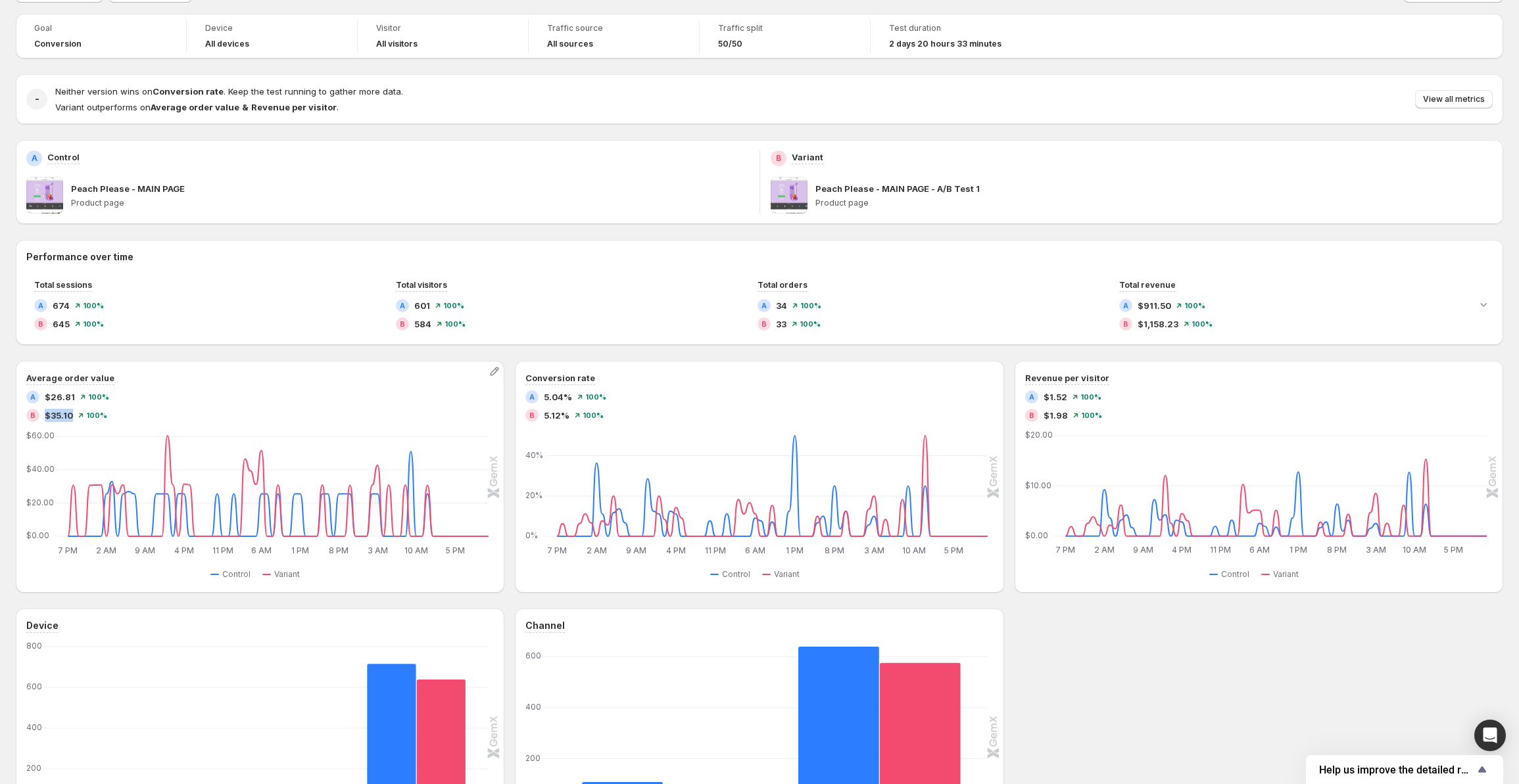 drag, startPoint x: 47, startPoint y: 416, endPoint x: 72, endPoint y: 416, distance: 25 